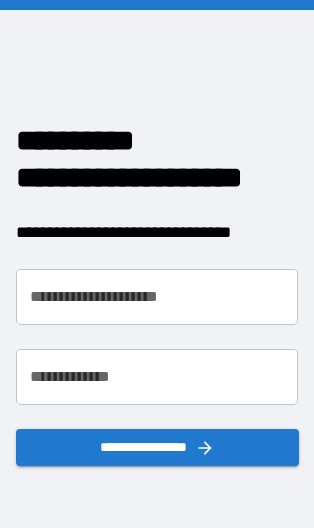 scroll, scrollTop: 0, scrollLeft: 0, axis: both 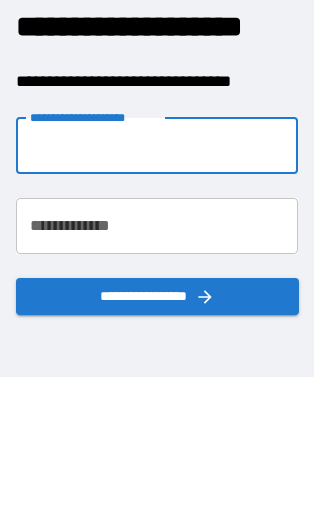 type on "**********" 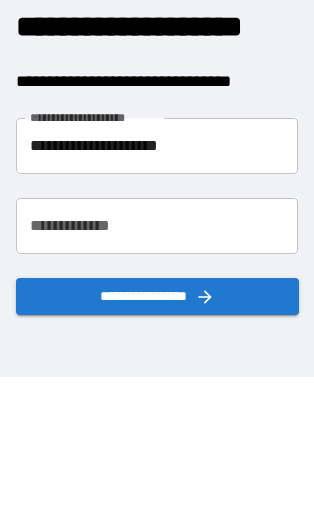 scroll, scrollTop: 92, scrollLeft: 0, axis: vertical 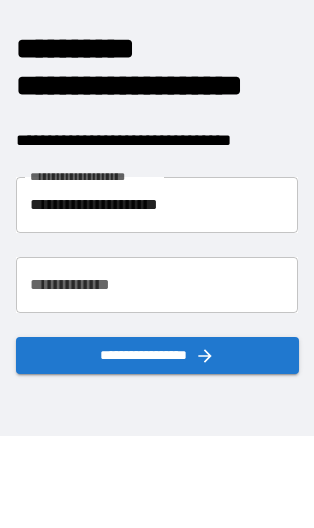 click on "**********" at bounding box center (157, 285) 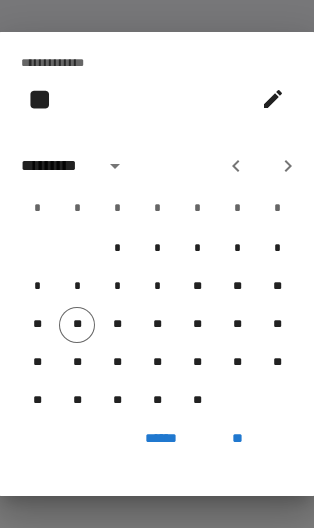 click 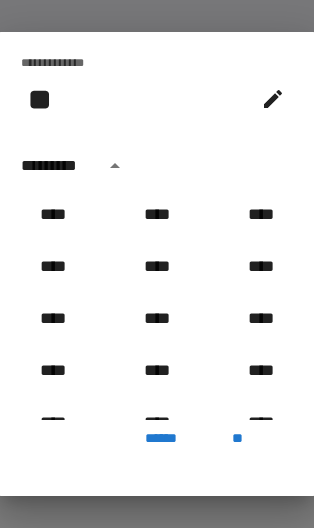 scroll, scrollTop: 73, scrollLeft: 0, axis: vertical 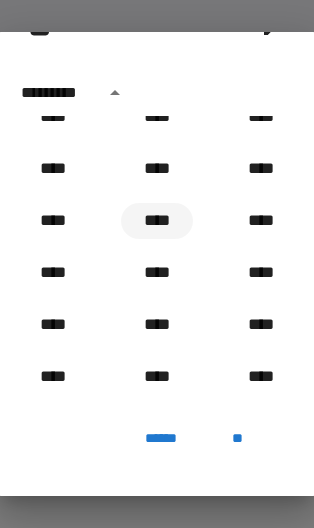 click on "****" at bounding box center [157, 221] 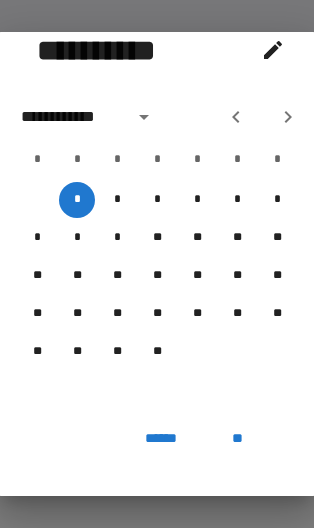 scroll, scrollTop: 49, scrollLeft: 0, axis: vertical 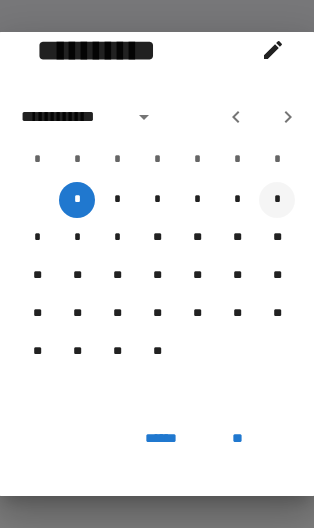 click on "*" at bounding box center [277, 200] 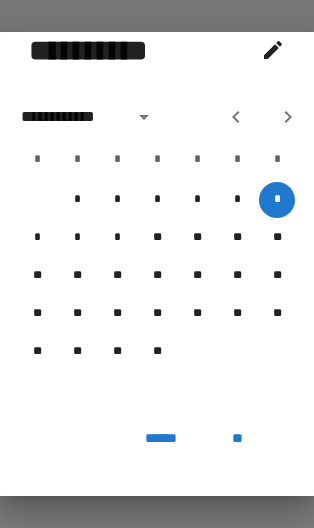 click on "**" at bounding box center (237, 438) 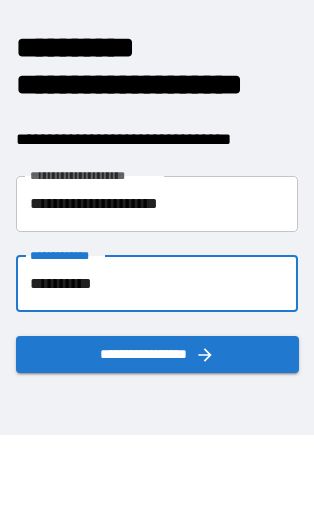 click on "**********" at bounding box center (157, 284) 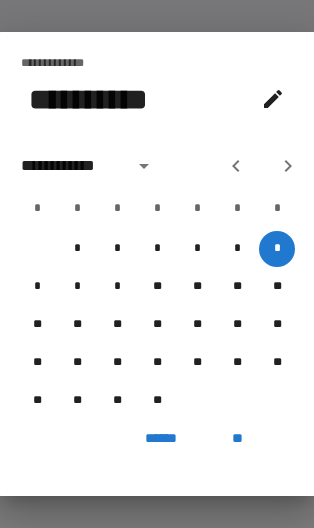 click 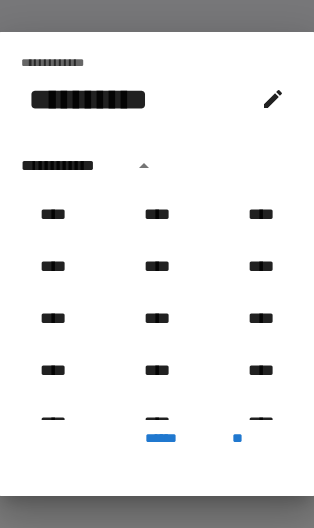 scroll, scrollTop: 1226, scrollLeft: 0, axis: vertical 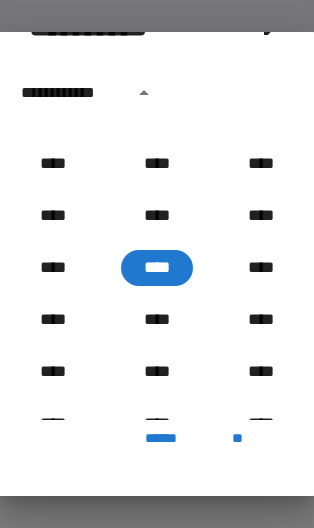 click 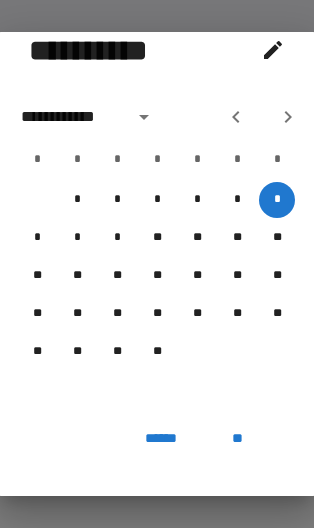 click at bounding box center [144, 117] 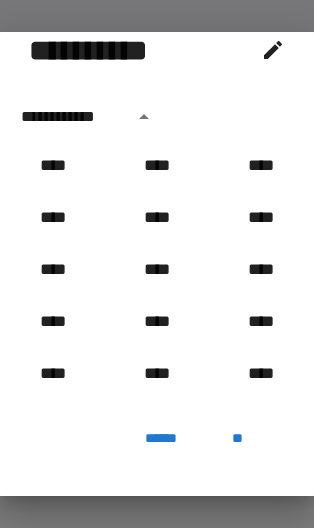 scroll, scrollTop: 1226, scrollLeft: 0, axis: vertical 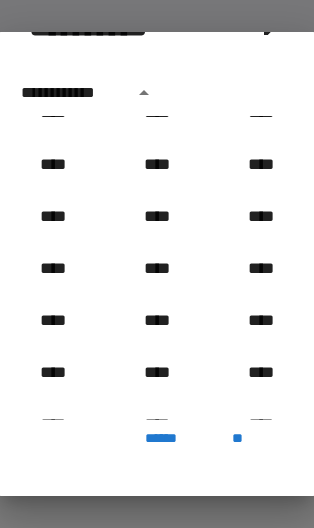click on "******" at bounding box center (161, 438) 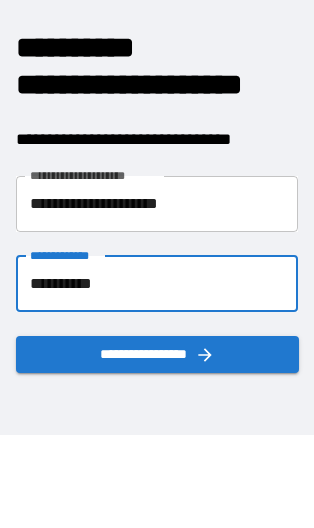 scroll, scrollTop: 1592, scrollLeft: 0, axis: vertical 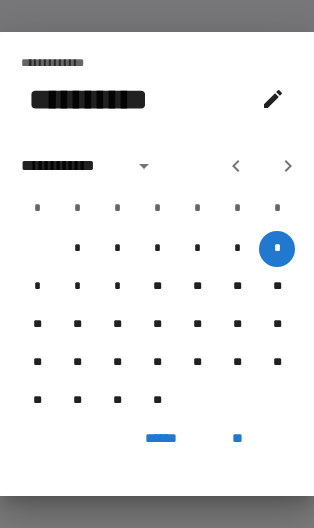 click on "**********" at bounding box center [71, 166] 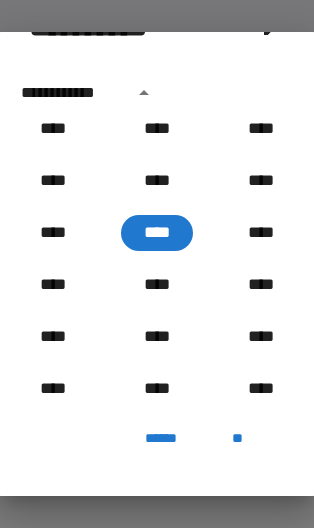 scroll, scrollTop: 1260, scrollLeft: 0, axis: vertical 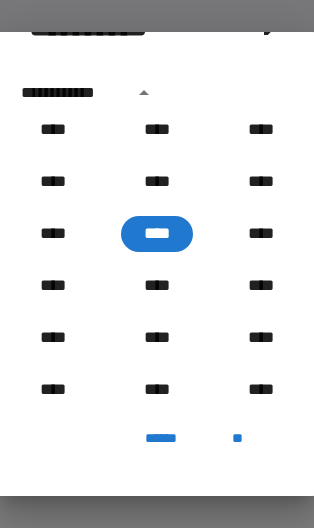 click on "****" at bounding box center [157, 234] 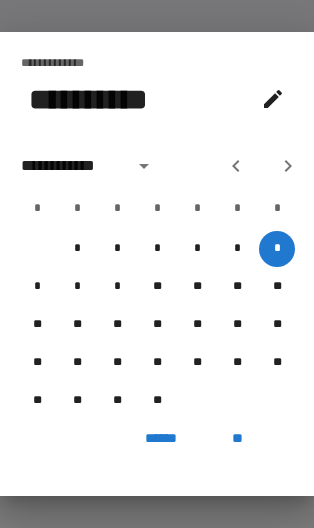 scroll, scrollTop: 0, scrollLeft: 0, axis: both 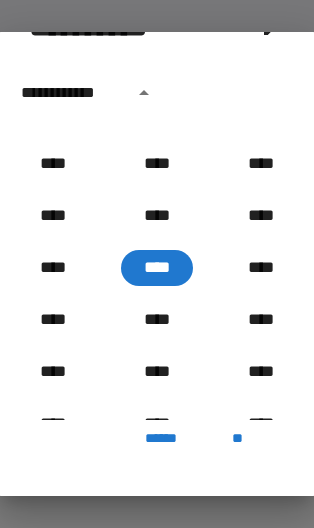 click on "****" at bounding box center (157, 268) 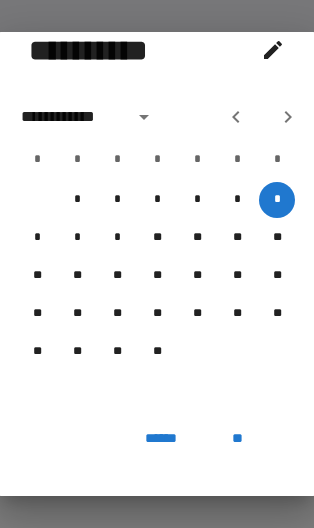 click 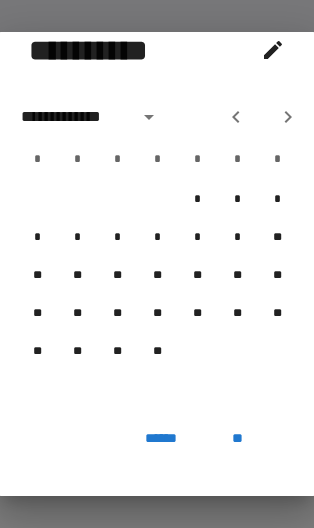 click 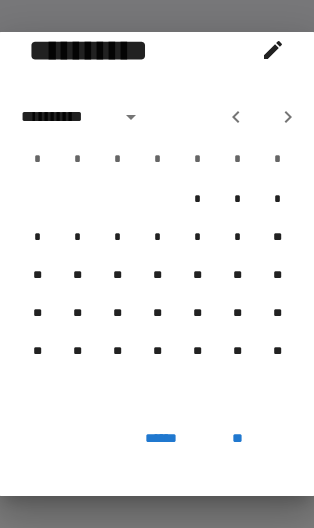click 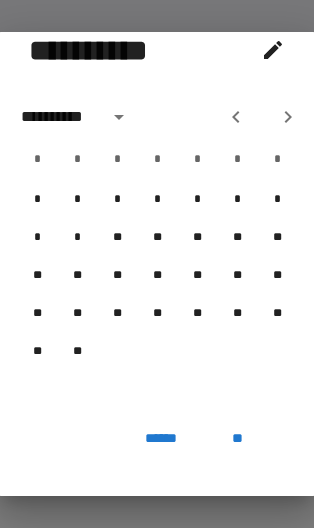click 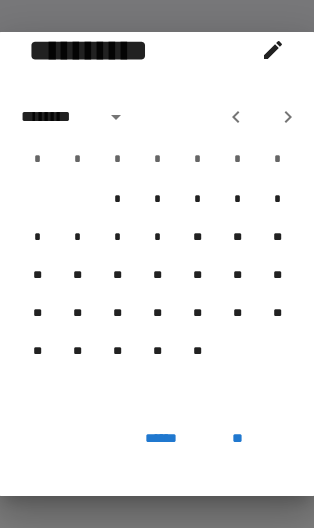 click 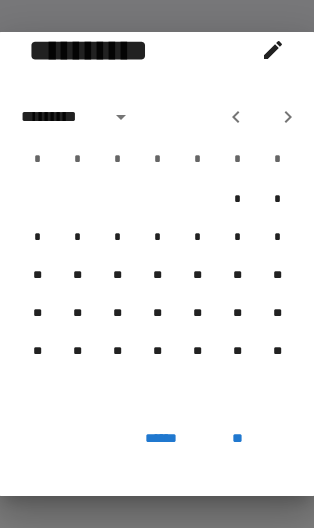 click on "**" at bounding box center (237, 438) 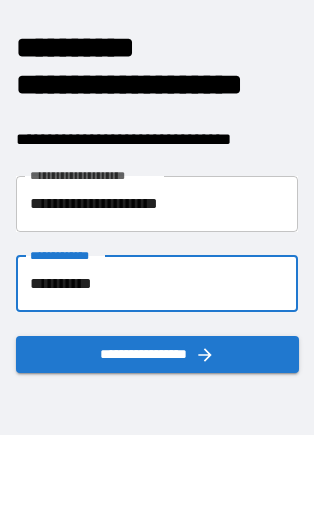 click on "**********" at bounding box center (157, 284) 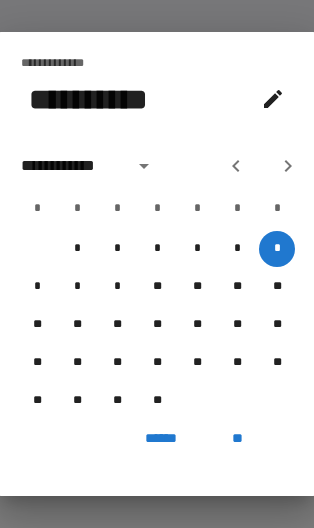 click on "******" at bounding box center [161, 438] 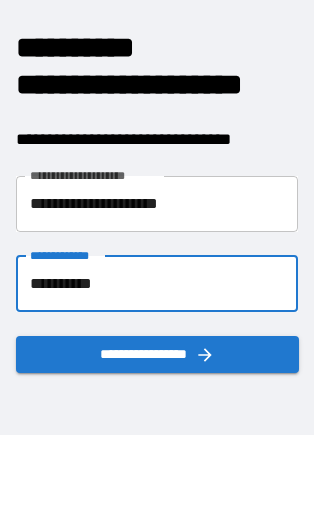 click on "**********" at bounding box center (157, 284) 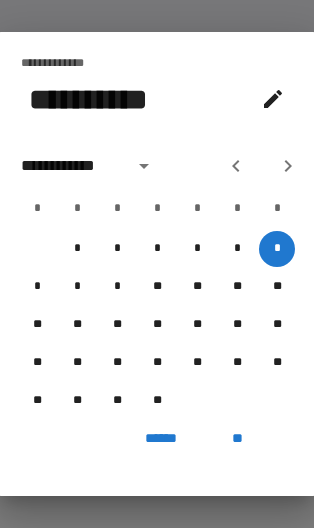 click 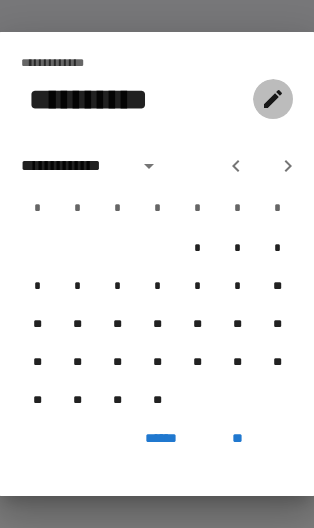 click 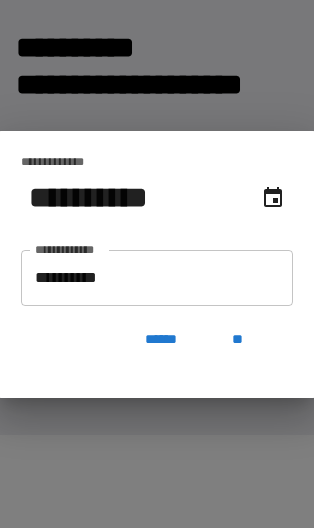 click on "**********" at bounding box center [157, 278] 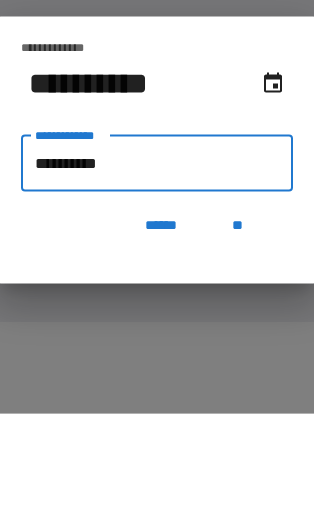 click on "**********" at bounding box center [157, 278] 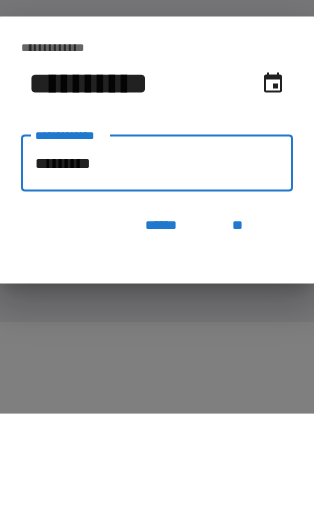 type on "**********" 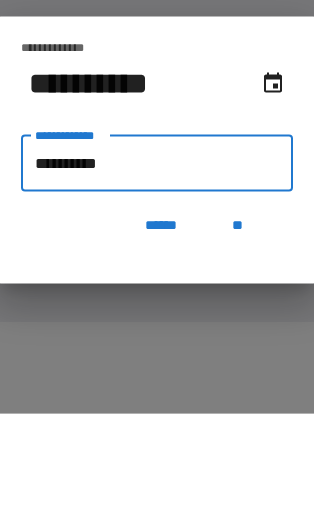 type on "**********" 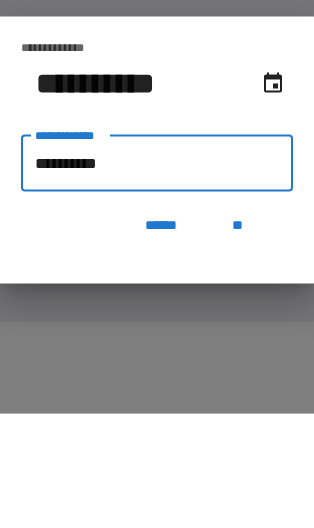 click on "**" at bounding box center [237, 340] 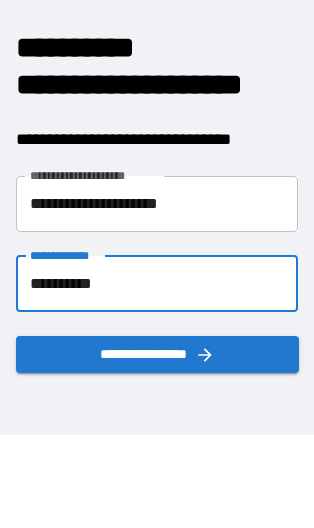 click on "**********" at bounding box center [157, 354] 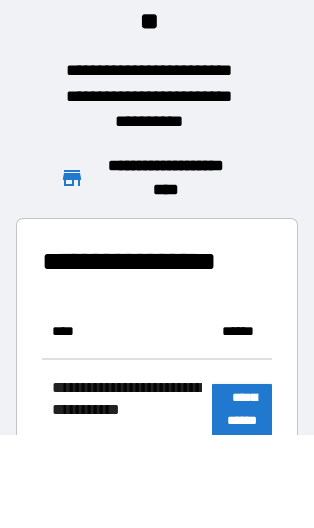 scroll, scrollTop: 1, scrollLeft: 1, axis: both 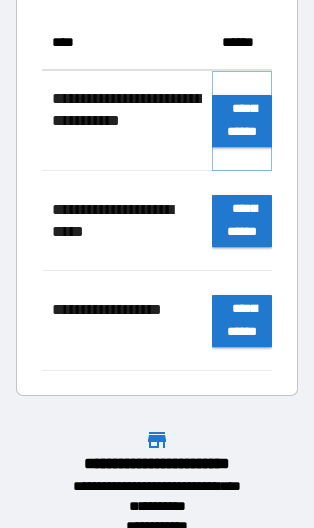 click on "**********" at bounding box center (242, 121) 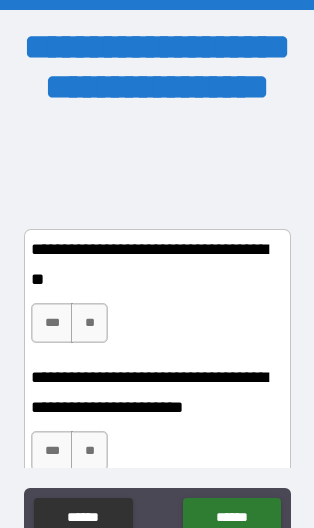 scroll, scrollTop: 648, scrollLeft: 0, axis: vertical 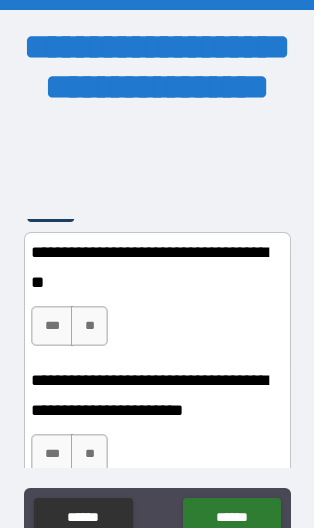 click on "**" at bounding box center (89, 326) 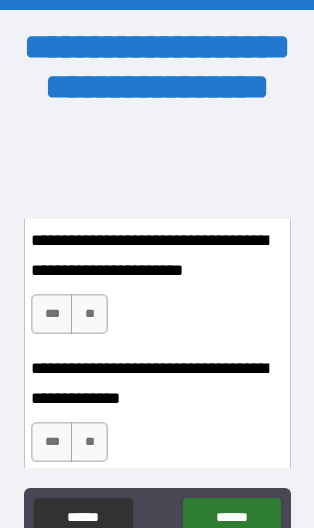 scroll, scrollTop: 788, scrollLeft: 0, axis: vertical 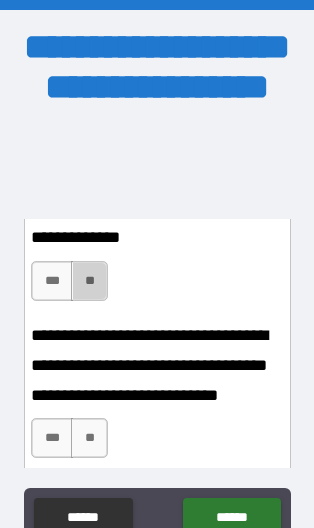 click on "**" at bounding box center [89, 281] 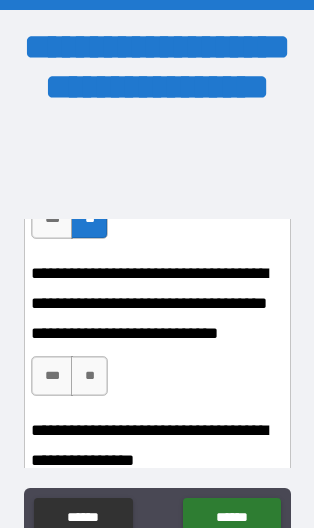 scroll, scrollTop: 1013, scrollLeft: 0, axis: vertical 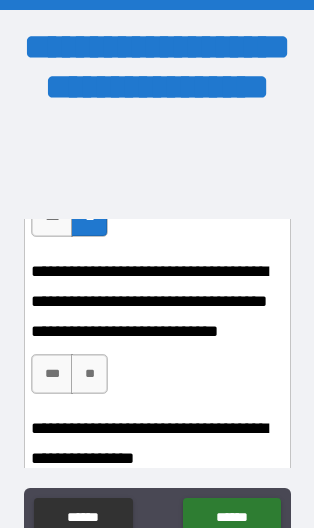 click on "**" at bounding box center (89, 374) 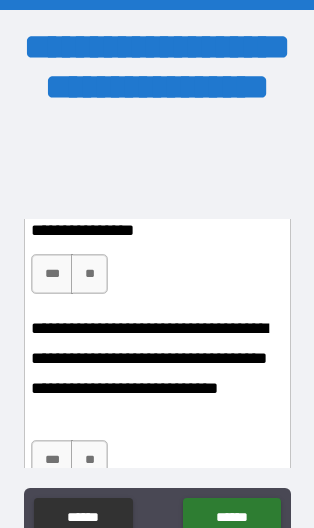 scroll, scrollTop: 1251, scrollLeft: 0, axis: vertical 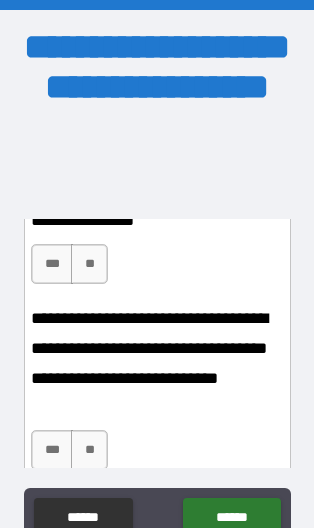 click on "**" at bounding box center (89, 264) 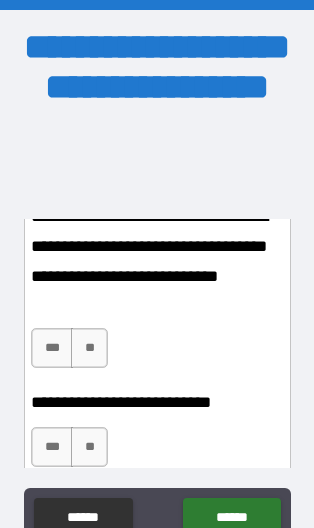 scroll, scrollTop: 1391, scrollLeft: 0, axis: vertical 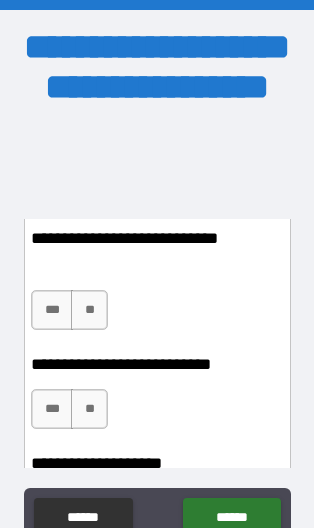 click on "**" at bounding box center [89, 310] 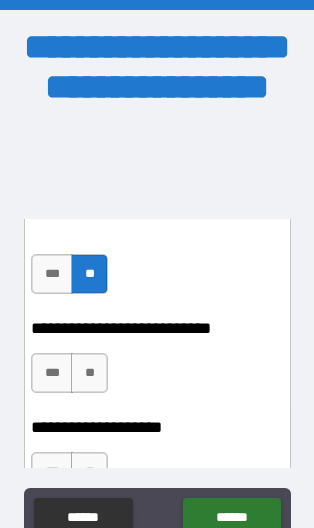 scroll, scrollTop: 1430, scrollLeft: 0, axis: vertical 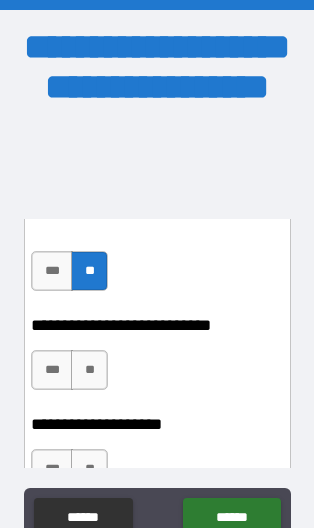 click on "**" at bounding box center (89, 370) 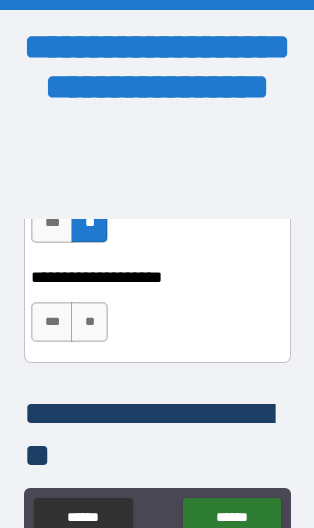 scroll, scrollTop: 1579, scrollLeft: 0, axis: vertical 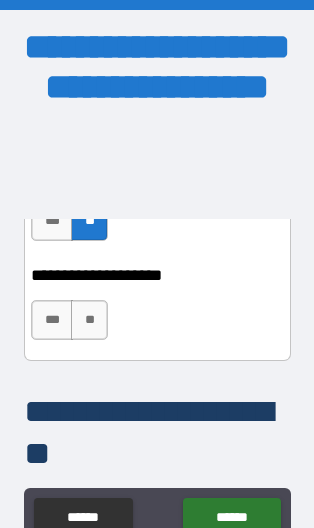 click on "***" at bounding box center (52, 320) 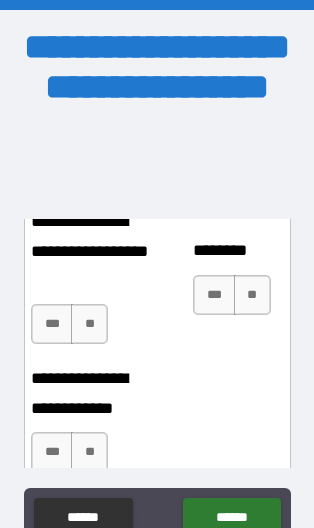scroll, scrollTop: 1923, scrollLeft: 0, axis: vertical 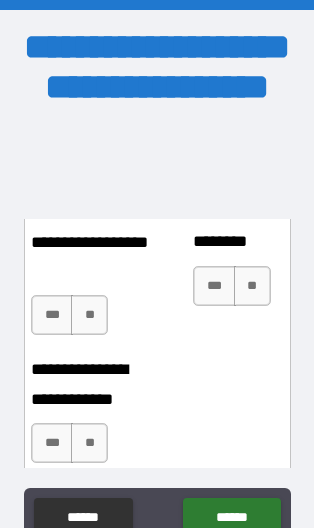 click on "***" at bounding box center (52, 315) 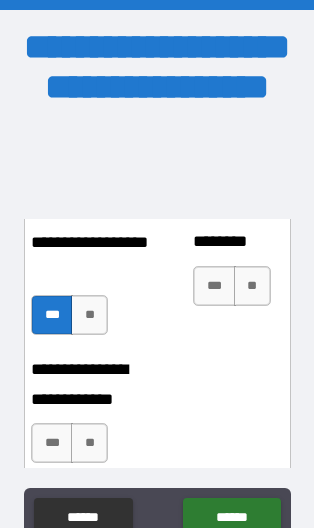 click on "**" at bounding box center [89, 315] 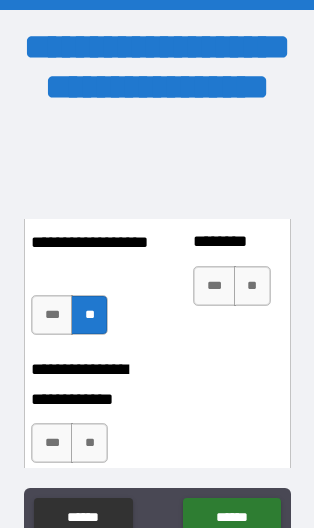 click on "**" at bounding box center [252, 286] 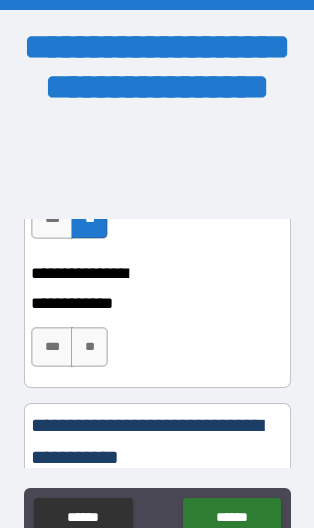 scroll, scrollTop: 2060, scrollLeft: 0, axis: vertical 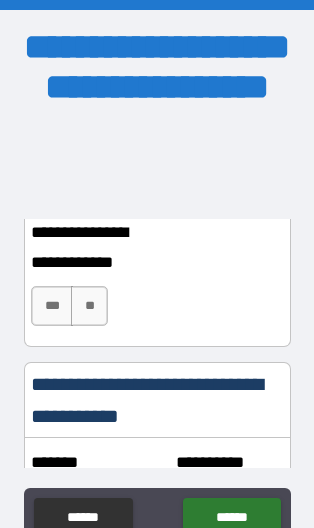 click on "**" at bounding box center [89, 306] 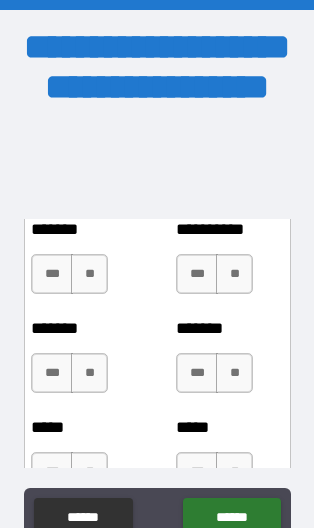 click on "**********" at bounding box center (157, 113) 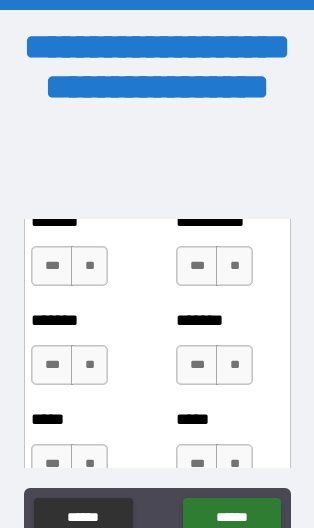 scroll, scrollTop: 2304, scrollLeft: 0, axis: vertical 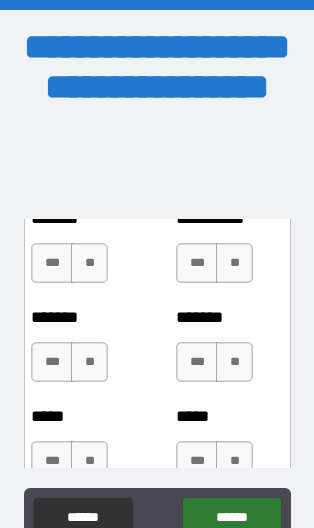 click on "**" at bounding box center [89, 263] 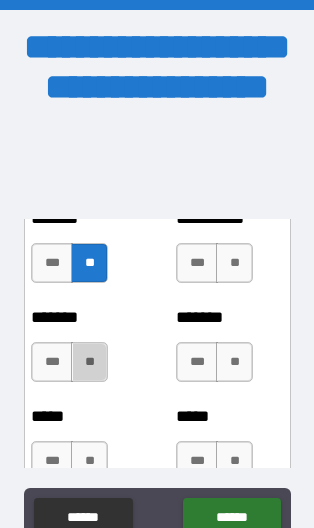 click on "**" at bounding box center (89, 362) 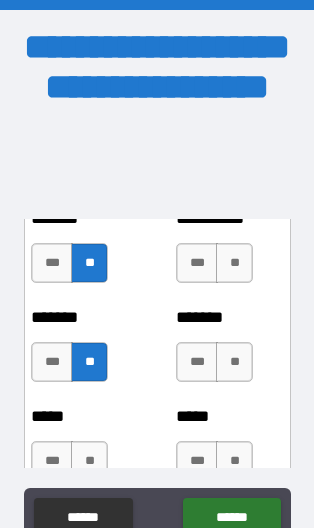 click on "**********" at bounding box center (229, 253) 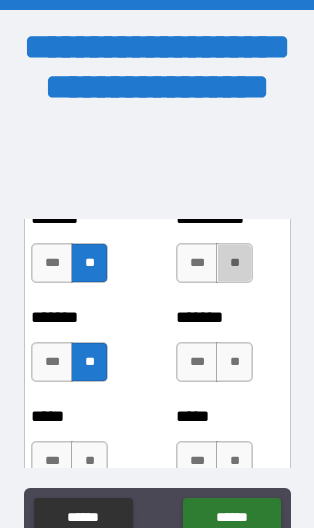 click on "**" at bounding box center [234, 263] 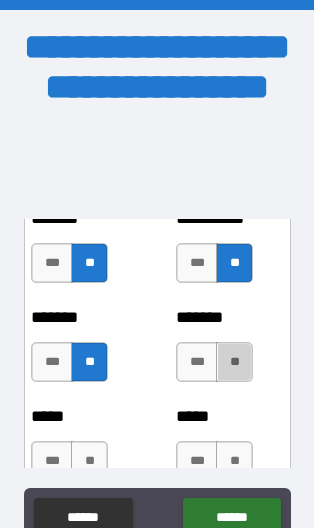 click on "**" at bounding box center (234, 362) 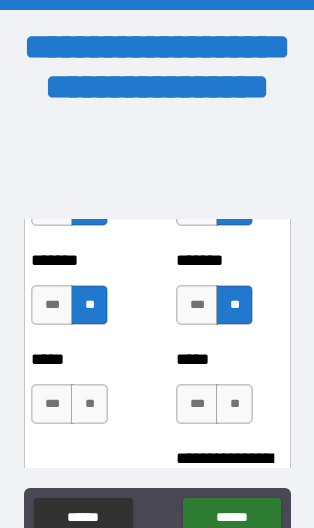 scroll, scrollTop: 2372, scrollLeft: 0, axis: vertical 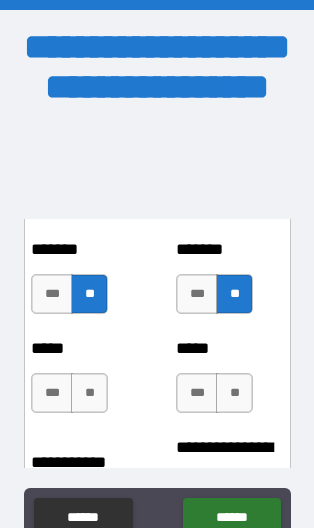 click on "******* *** ** ******* *** **" at bounding box center [157, 284] 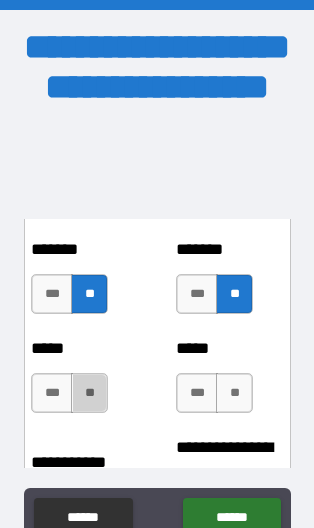 click on "**" at bounding box center (89, 393) 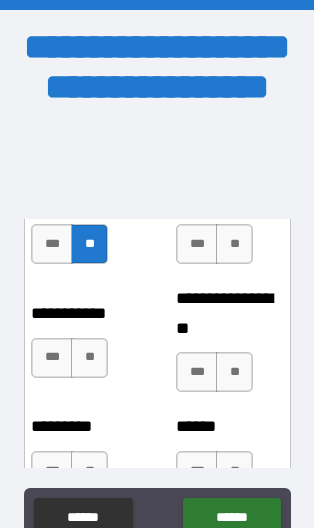 scroll, scrollTop: 2521, scrollLeft: 0, axis: vertical 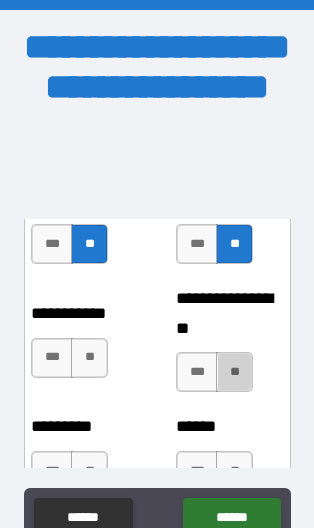 click on "**" at bounding box center (234, 372) 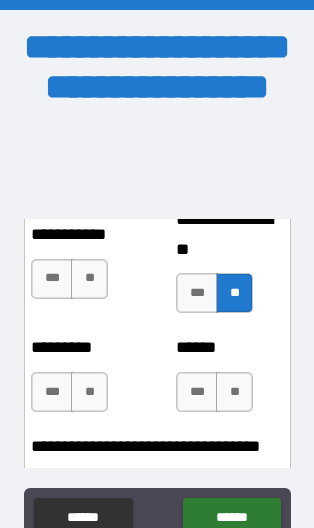scroll, scrollTop: 2626, scrollLeft: 0, axis: vertical 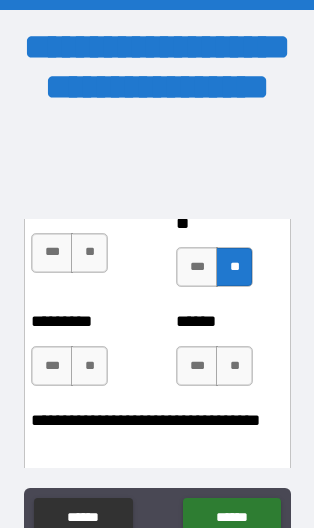 click on "**" at bounding box center (89, 253) 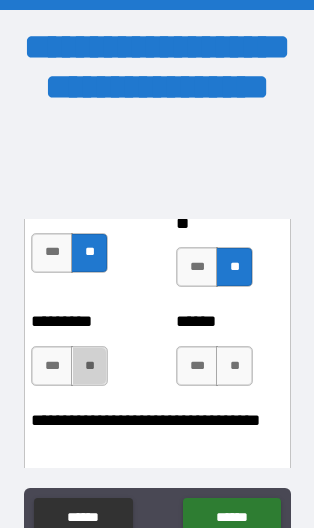 click on "**" at bounding box center (89, 366) 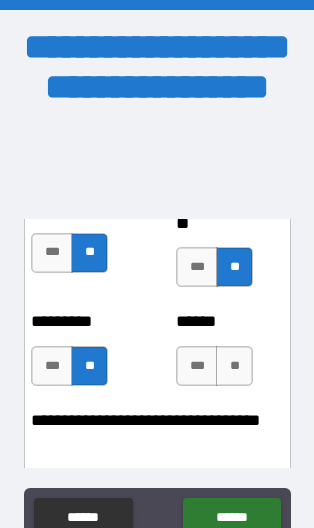 click on "***" at bounding box center (197, 366) 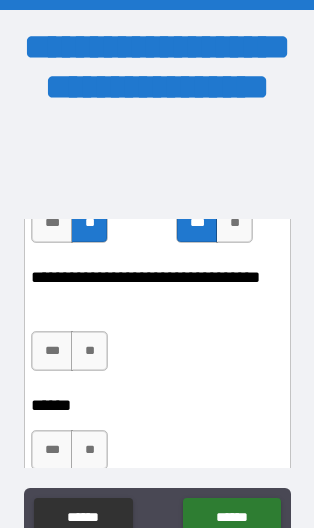 scroll, scrollTop: 2780, scrollLeft: 0, axis: vertical 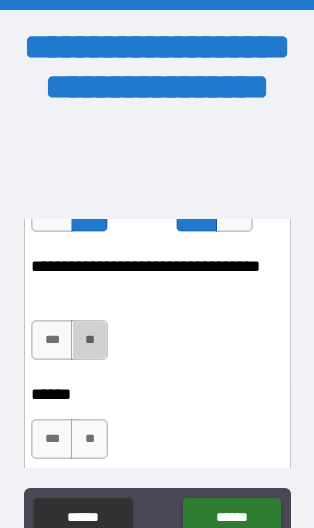 click on "**" at bounding box center [89, 340] 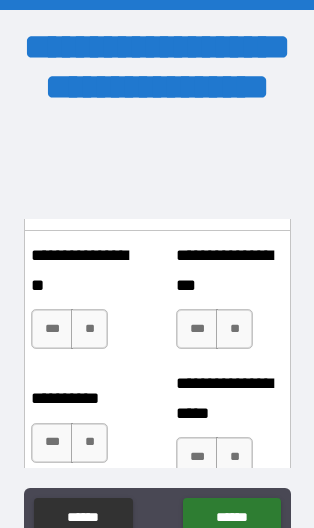 scroll, scrollTop: 3192, scrollLeft: 0, axis: vertical 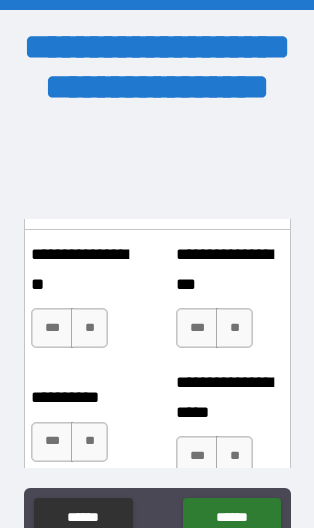 click on "**" at bounding box center [89, 328] 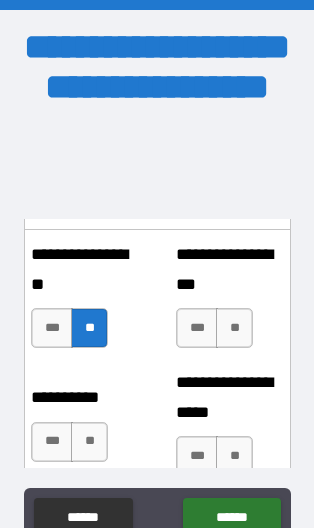click on "**" at bounding box center (234, 328) 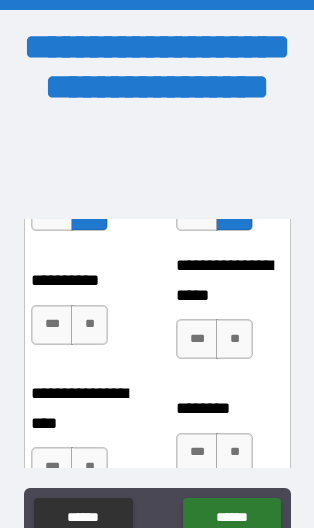scroll, scrollTop: 3328, scrollLeft: 0, axis: vertical 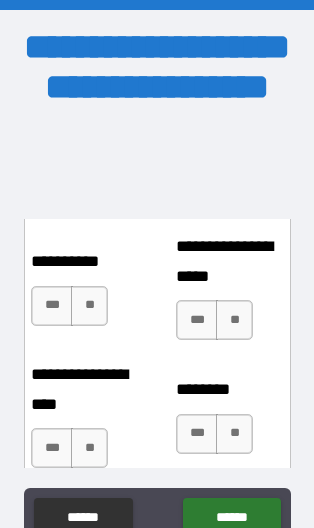 click on "**" at bounding box center [89, 306] 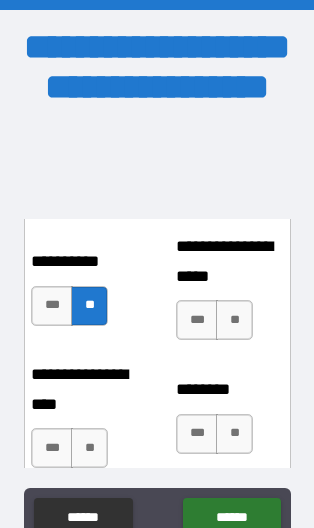 click on "**" at bounding box center (234, 320) 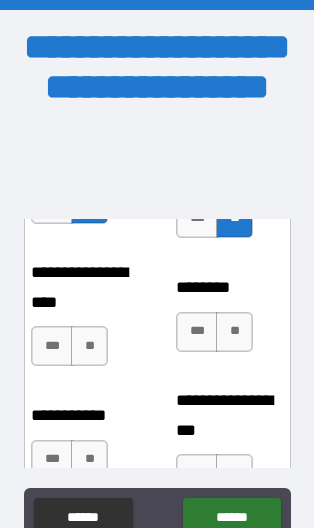 scroll, scrollTop: 3433, scrollLeft: 0, axis: vertical 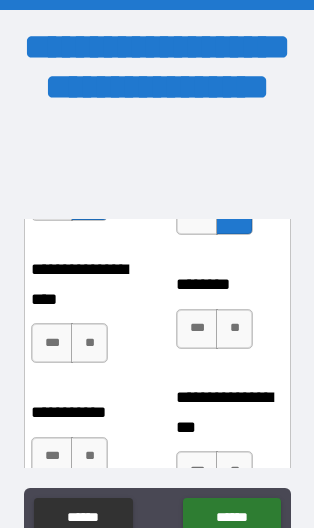 click on "**" at bounding box center [89, 343] 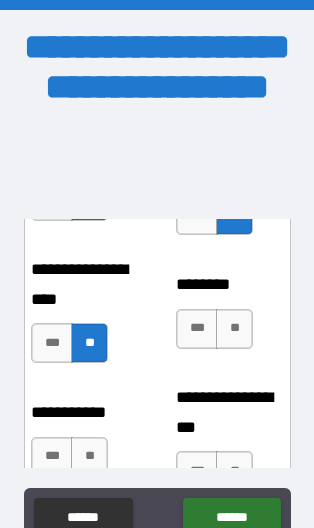 click on "**" at bounding box center (234, 329) 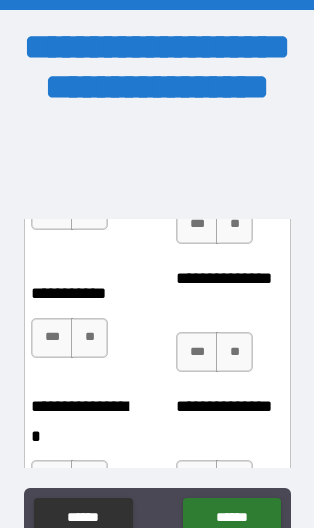 scroll, scrollTop: 3705, scrollLeft: 0, axis: vertical 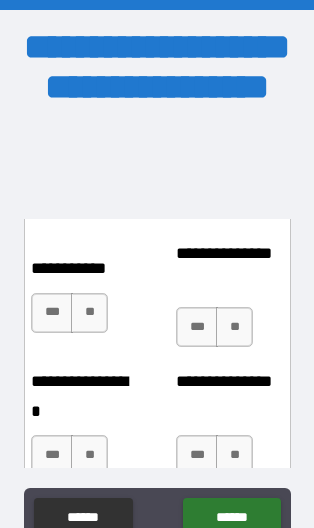 click on "**" at bounding box center [89, 313] 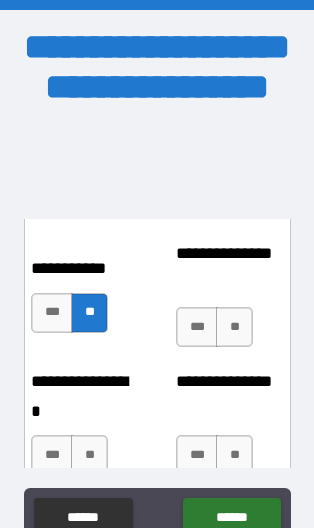 click on "**" at bounding box center (234, 327) 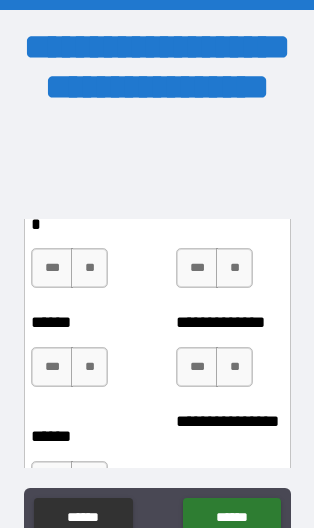 scroll, scrollTop: 3885, scrollLeft: 0, axis: vertical 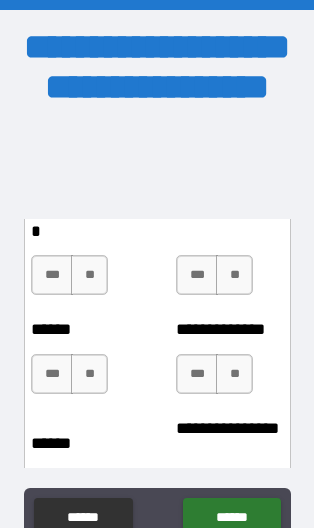 click on "**" at bounding box center (89, 275) 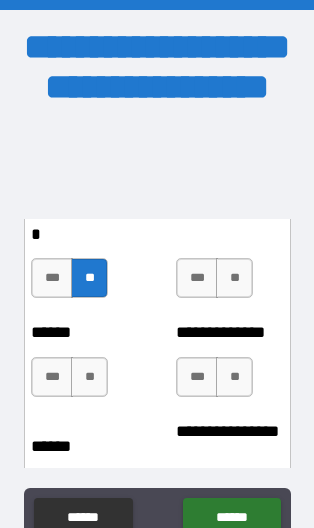 scroll, scrollTop: 3884, scrollLeft: 0, axis: vertical 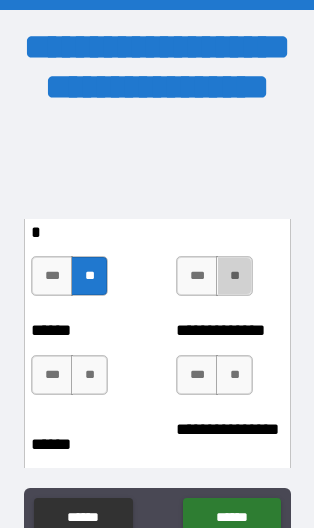click on "**" at bounding box center [234, 276] 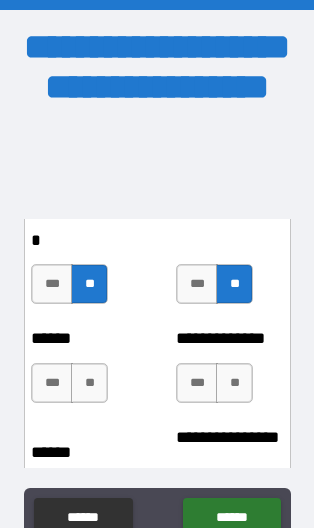 scroll, scrollTop: 3877, scrollLeft: 0, axis: vertical 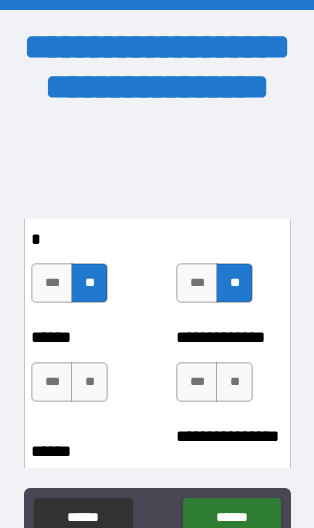 click on "**" at bounding box center [89, 382] 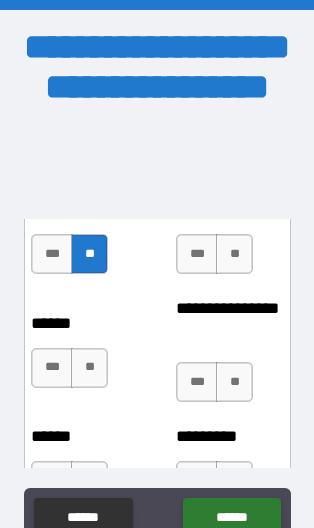 scroll, scrollTop: 4022, scrollLeft: 0, axis: vertical 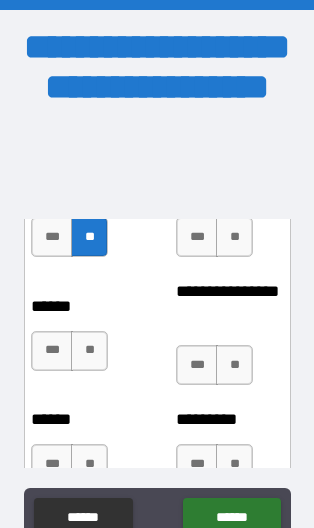 click on "**" at bounding box center (234, 237) 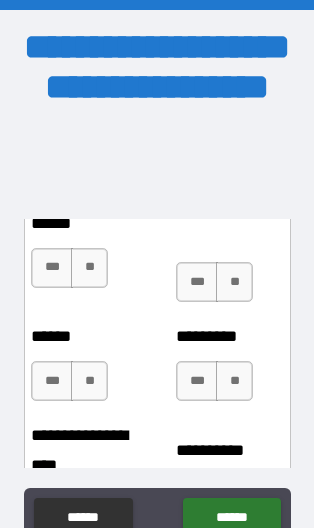 scroll, scrollTop: 4106, scrollLeft: 0, axis: vertical 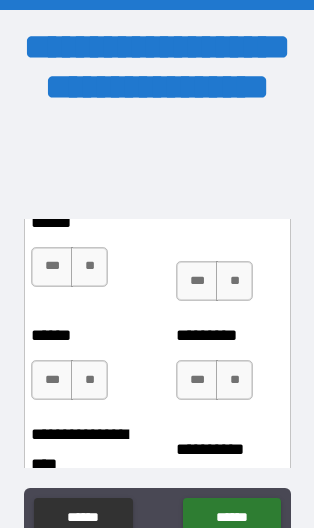 click on "**" at bounding box center (89, 267) 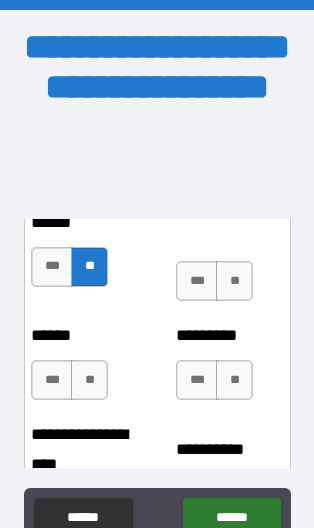 click on "**" at bounding box center [234, 281] 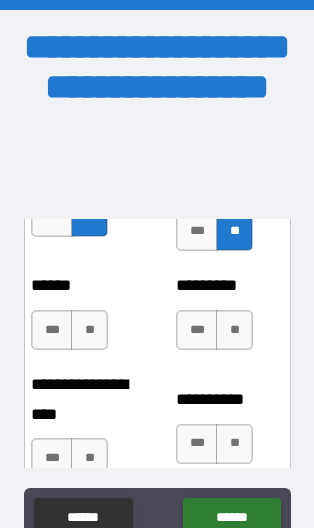 scroll, scrollTop: 4157, scrollLeft: 0, axis: vertical 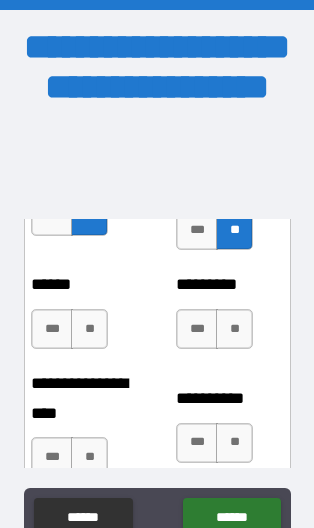 click on "**" at bounding box center (89, 329) 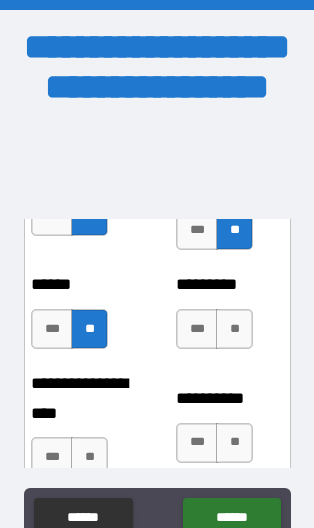 click on "**" at bounding box center (234, 329) 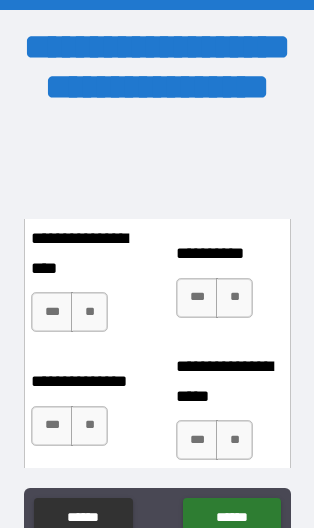 scroll, scrollTop: 4303, scrollLeft: 0, axis: vertical 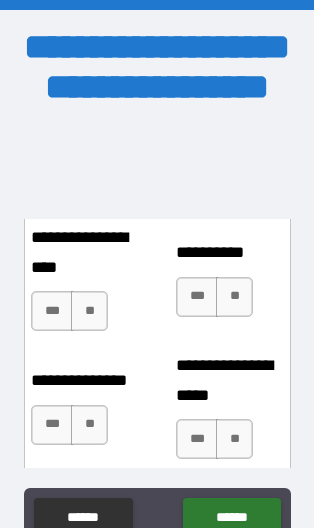 click on "**" at bounding box center (89, 311) 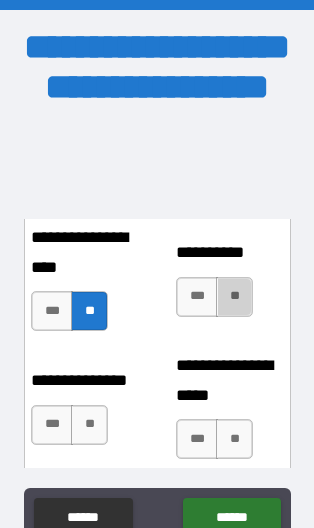 click on "**" at bounding box center [234, 297] 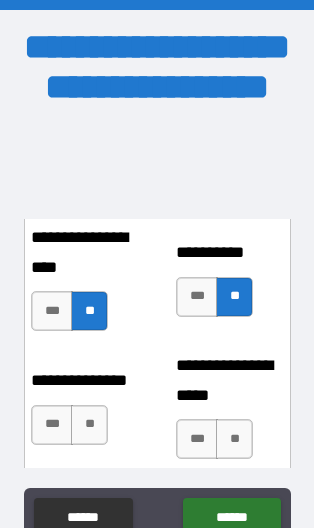 click on "**" at bounding box center [234, 439] 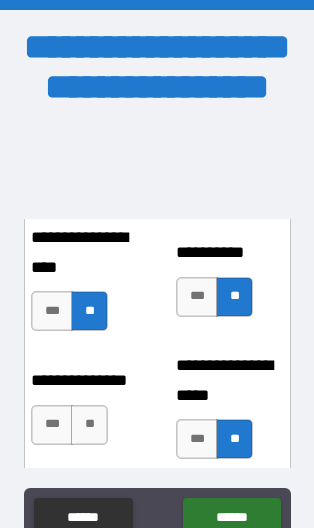 click on "**" at bounding box center [89, 425] 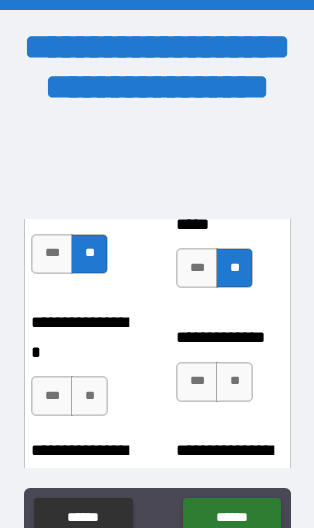 scroll, scrollTop: 4483, scrollLeft: 0, axis: vertical 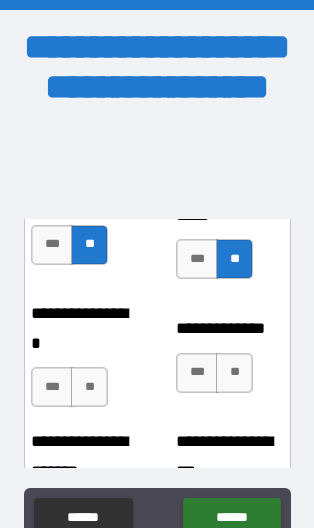 click on "**" at bounding box center (89, 387) 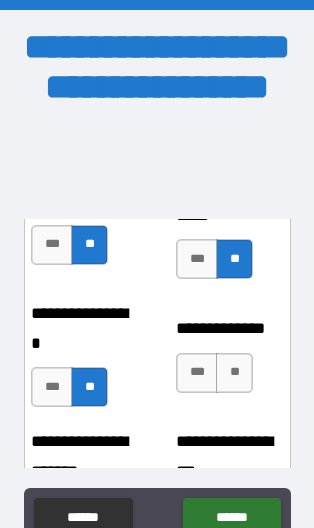 click on "**" at bounding box center (234, 373) 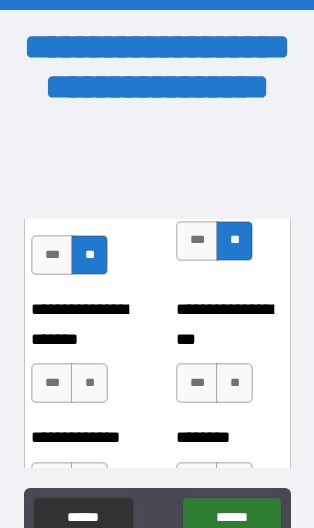 scroll, scrollTop: 4644, scrollLeft: 0, axis: vertical 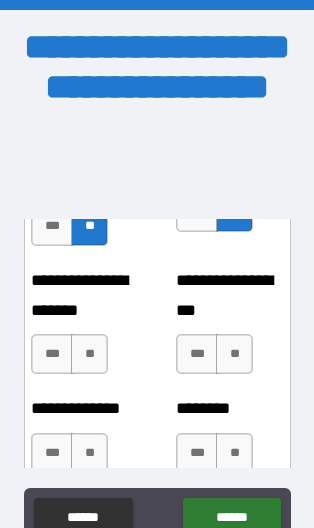 click on "**" at bounding box center (89, 354) 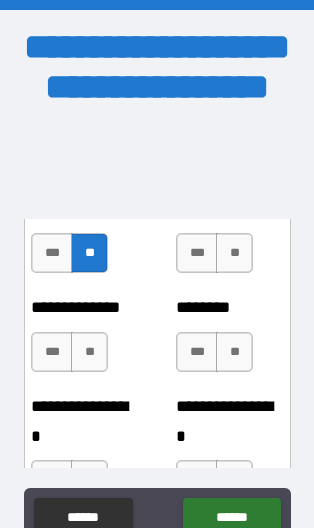 scroll, scrollTop: 4746, scrollLeft: 0, axis: vertical 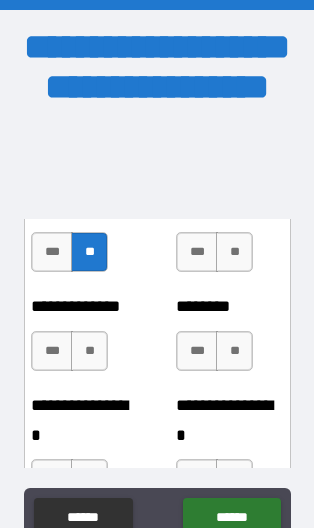 click on "**" at bounding box center [89, 351] 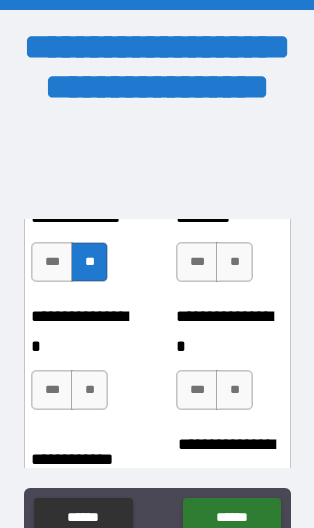 scroll, scrollTop: 4842, scrollLeft: 0, axis: vertical 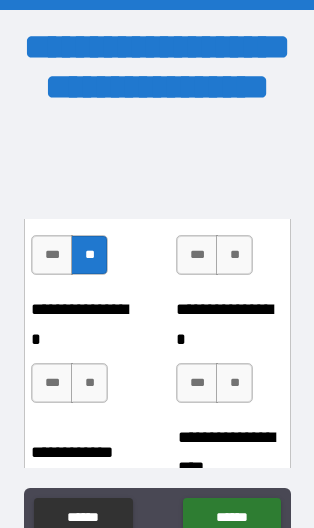 click on "**" at bounding box center (234, 255) 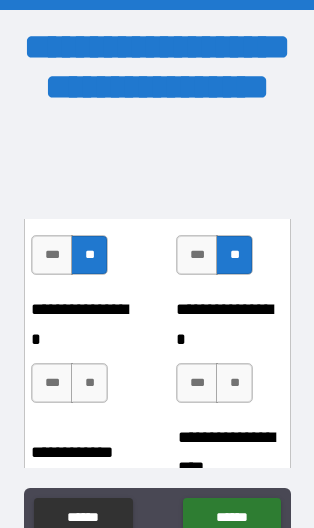 click on "**" at bounding box center (89, 383) 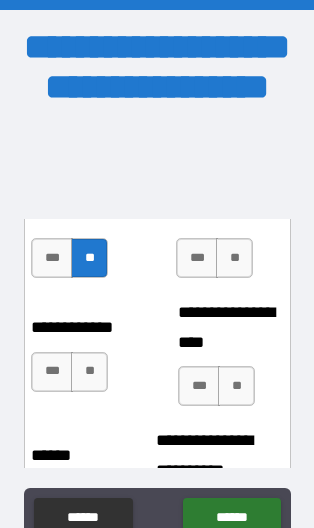 scroll, scrollTop: 4985, scrollLeft: 0, axis: vertical 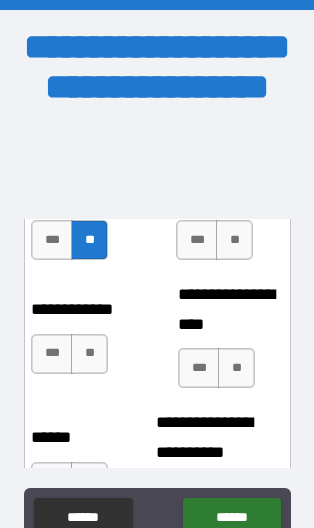 click on "**" at bounding box center [234, 240] 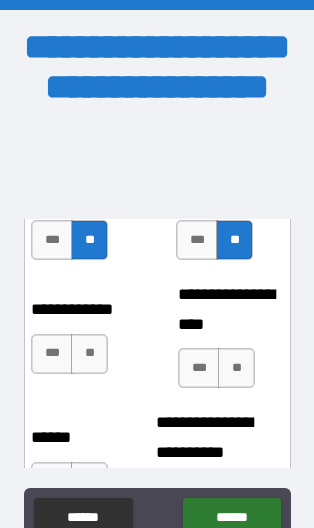 click on "**" at bounding box center (236, 368) 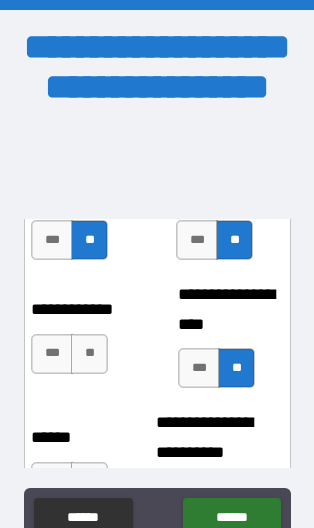 click on "**" at bounding box center (89, 354) 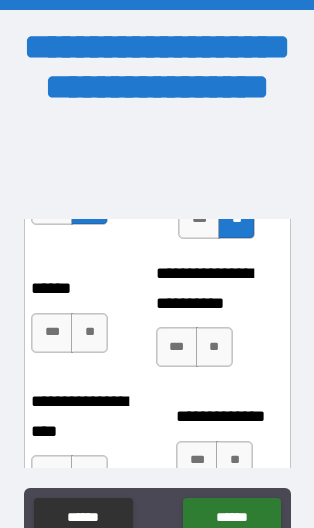 scroll, scrollTop: 5167, scrollLeft: 0, axis: vertical 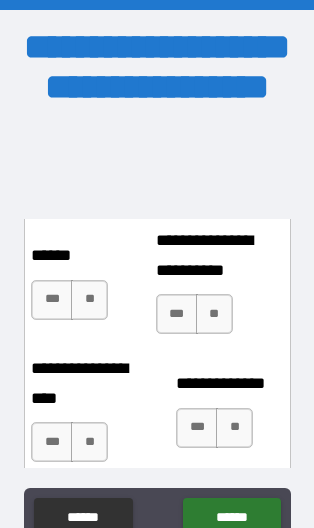 click on "**" at bounding box center (89, 300) 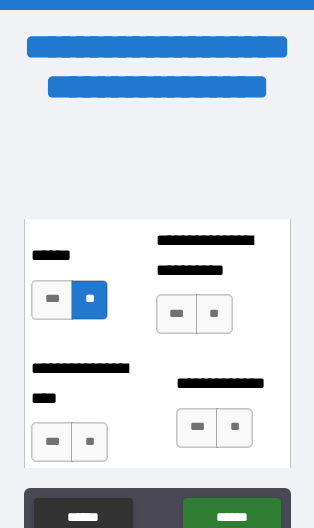 click on "**" at bounding box center [214, 314] 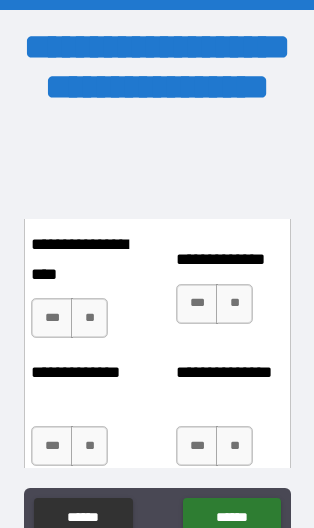 scroll, scrollTop: 5291, scrollLeft: 0, axis: vertical 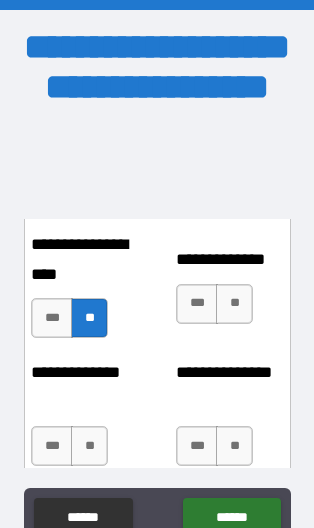 click on "**" at bounding box center (234, 304) 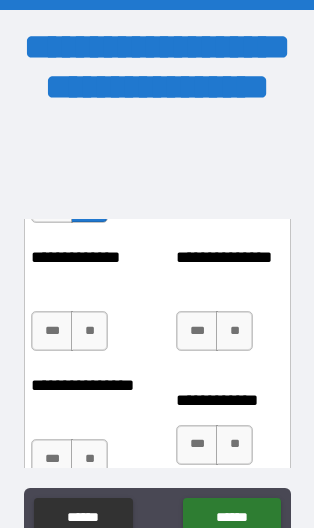 scroll, scrollTop: 5421, scrollLeft: 0, axis: vertical 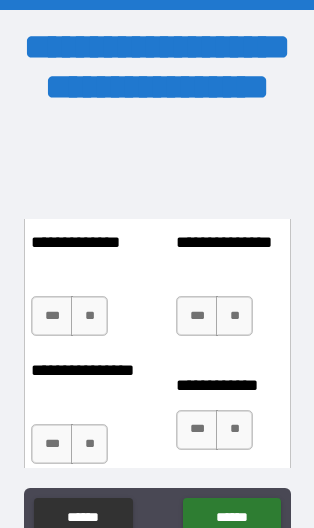 click on "**" at bounding box center (89, 316) 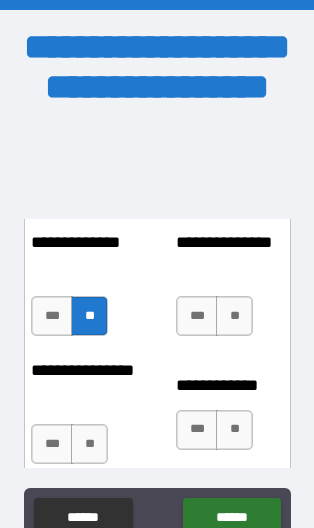 click on "**" at bounding box center [234, 316] 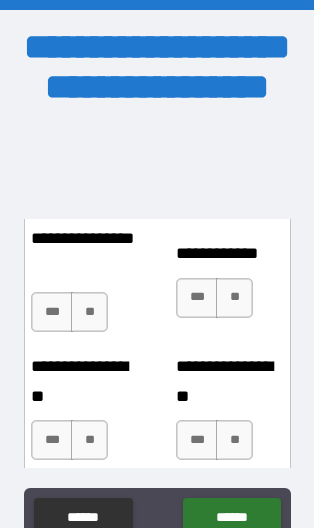 scroll, scrollTop: 5577, scrollLeft: 0, axis: vertical 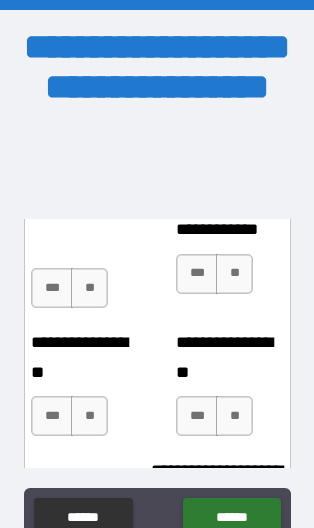 click on "**" at bounding box center (89, 288) 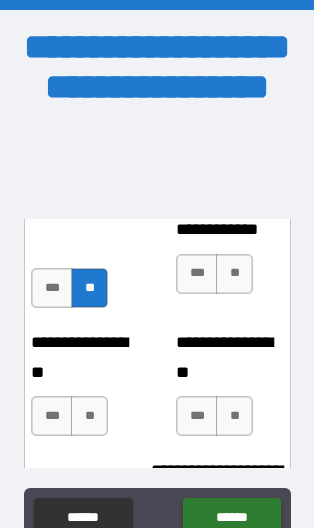 click on "**" at bounding box center [234, 274] 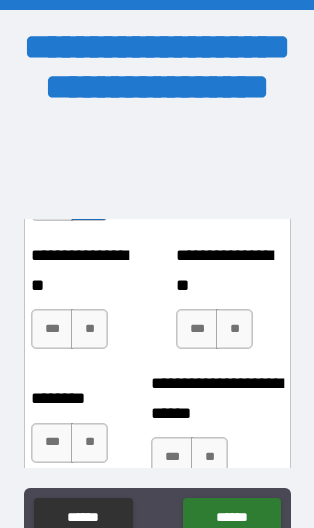 scroll, scrollTop: 5674, scrollLeft: 0, axis: vertical 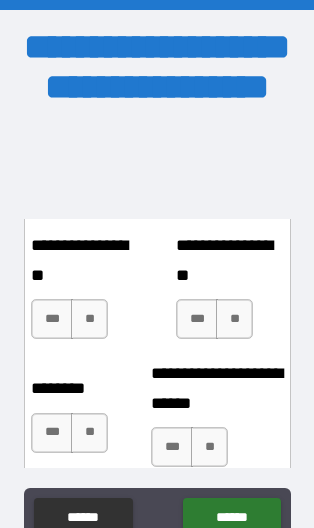 click on "**" at bounding box center [89, 319] 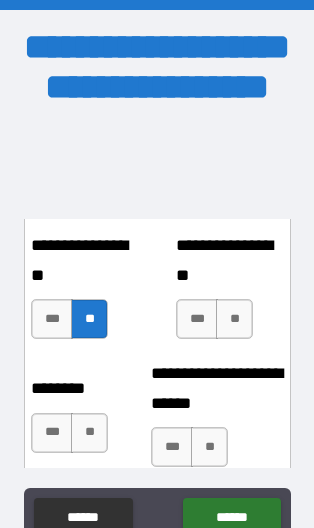 click on "**" at bounding box center (234, 319) 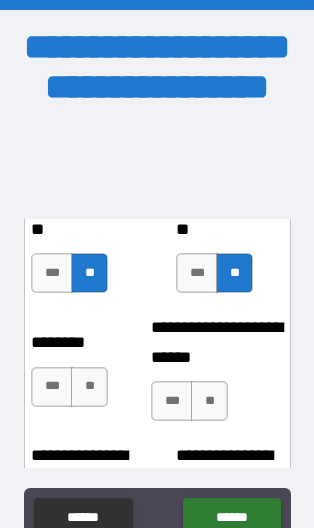 scroll, scrollTop: 5803, scrollLeft: 0, axis: vertical 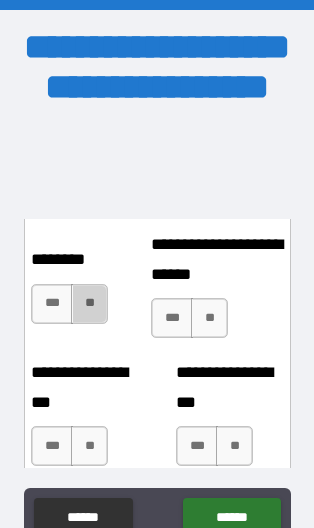 click on "**" at bounding box center (89, 304) 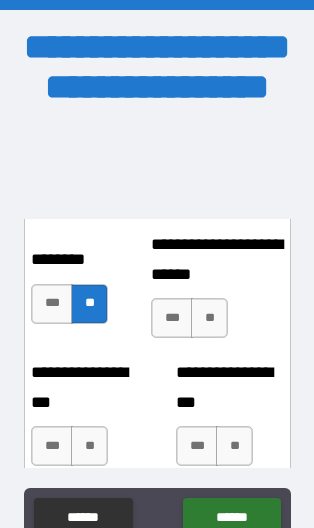 click on "**" at bounding box center [209, 318] 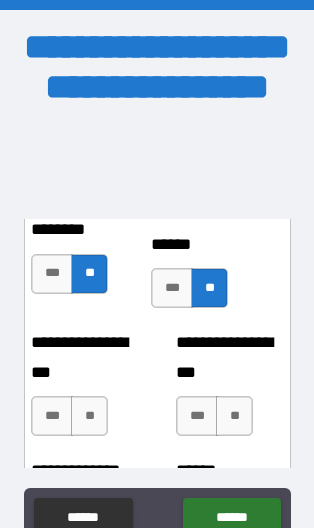 scroll, scrollTop: 5843, scrollLeft: 0, axis: vertical 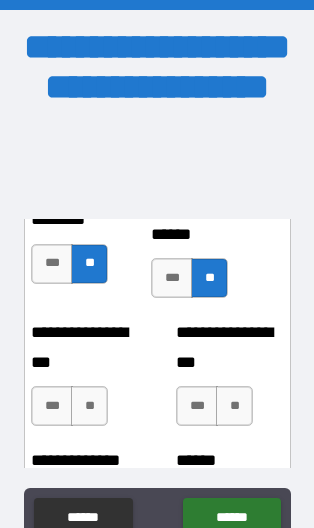 click on "**" at bounding box center [89, 406] 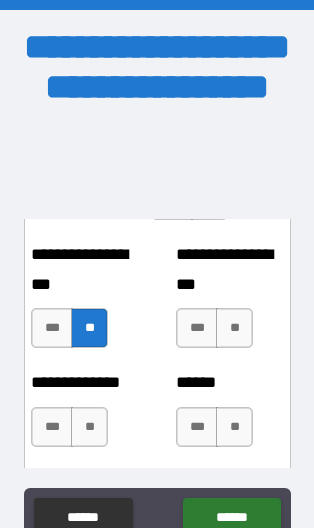 scroll, scrollTop: 5946, scrollLeft: 0, axis: vertical 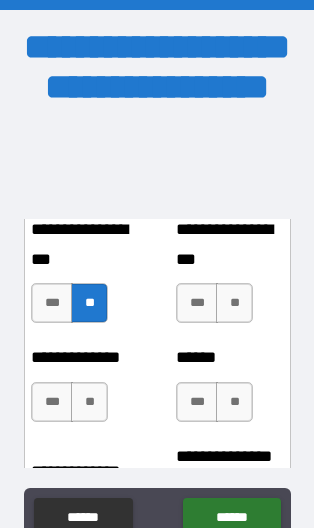 click on "**" at bounding box center [234, 303] 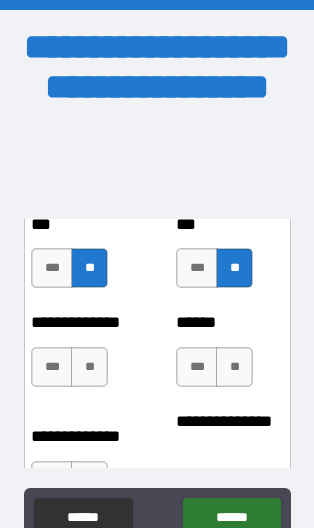scroll, scrollTop: 6018, scrollLeft: 0, axis: vertical 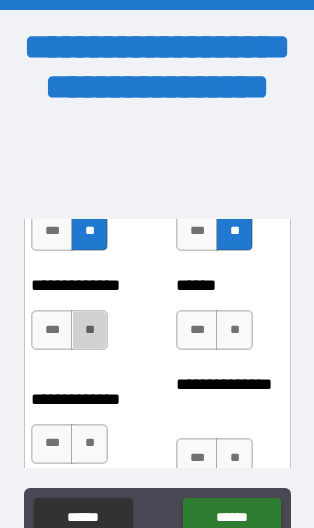 click on "**" at bounding box center [89, 330] 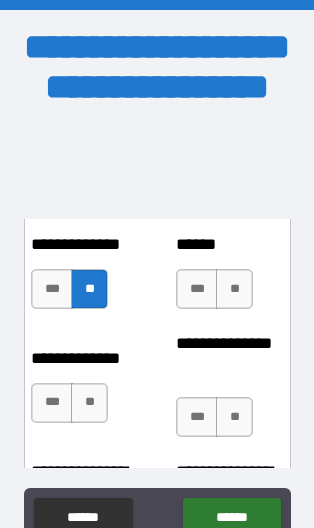 scroll, scrollTop: 6071, scrollLeft: 0, axis: vertical 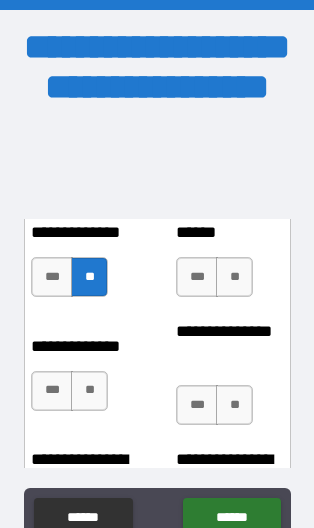 click on "**" at bounding box center [234, 277] 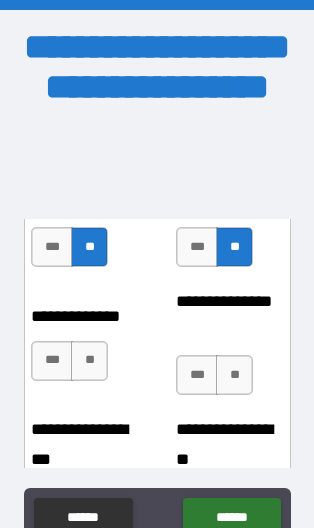 scroll, scrollTop: 6115, scrollLeft: 0, axis: vertical 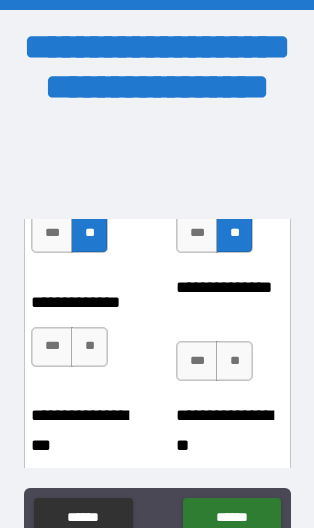 click on "**" at bounding box center [89, 347] 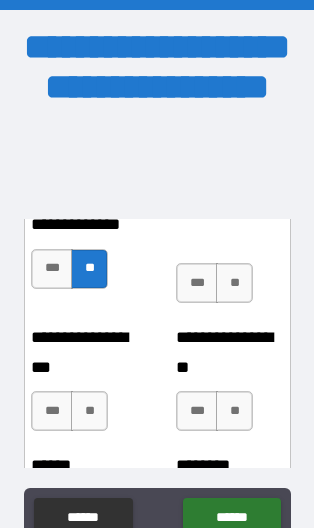 scroll, scrollTop: 6190, scrollLeft: 0, axis: vertical 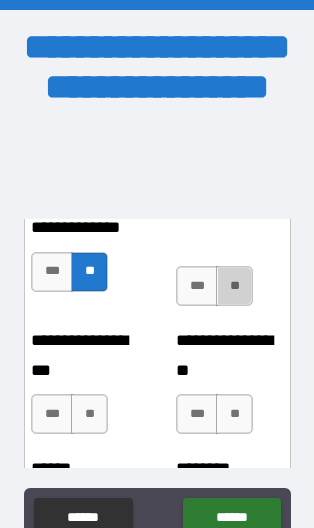 click on "**" at bounding box center [234, 286] 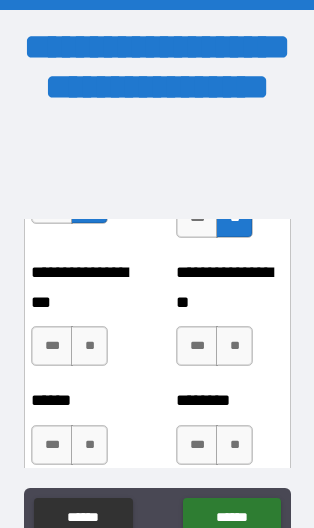 scroll, scrollTop: 6284, scrollLeft: 0, axis: vertical 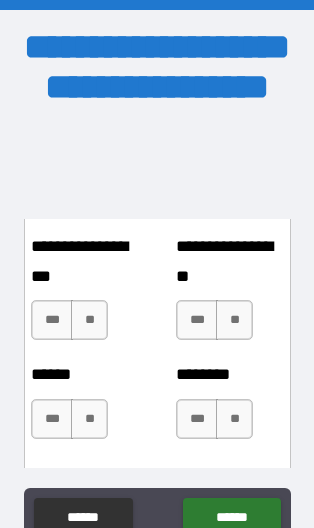 click on "**" at bounding box center (234, 320) 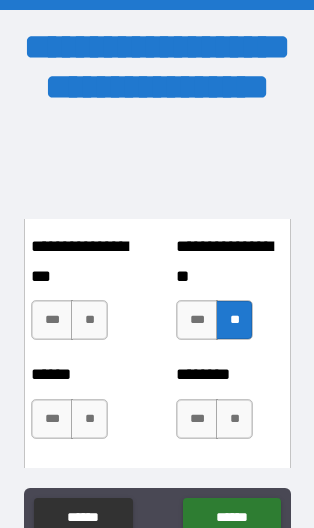 click on "**" at bounding box center [89, 419] 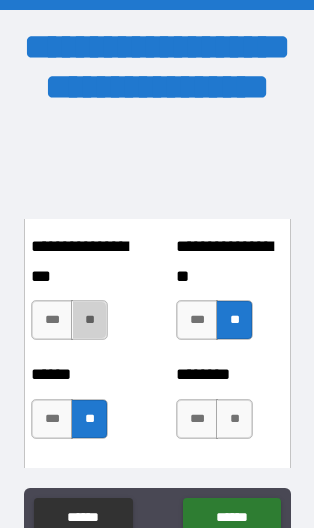 click on "**" at bounding box center [89, 320] 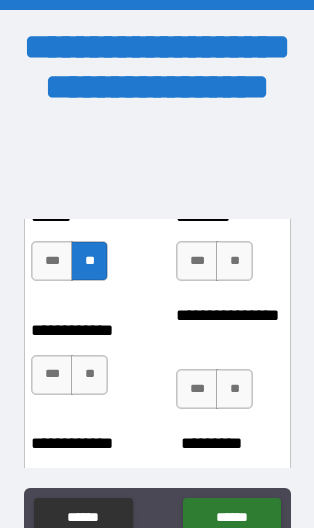 scroll, scrollTop: 6468, scrollLeft: 0, axis: vertical 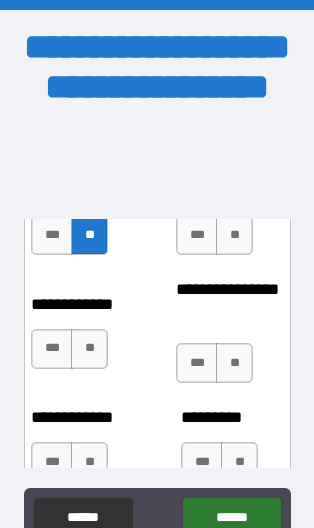 click on "**" at bounding box center (234, 235) 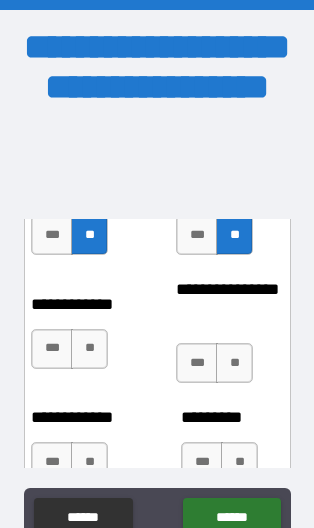 click on "**" at bounding box center (234, 363) 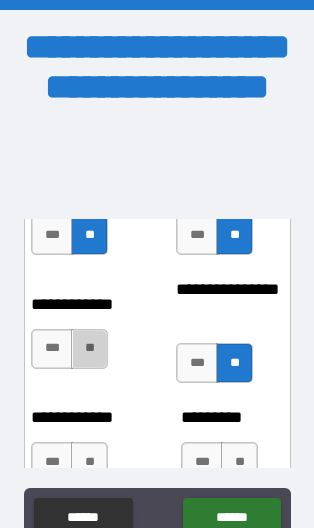 click on "**" at bounding box center [89, 349] 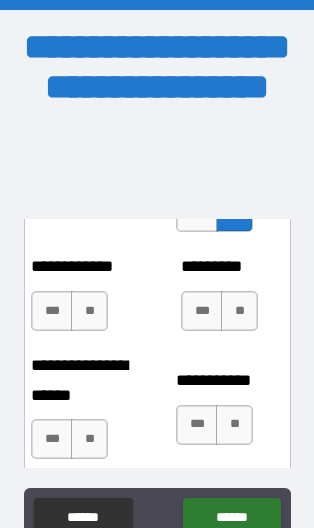 scroll, scrollTop: 6631, scrollLeft: 0, axis: vertical 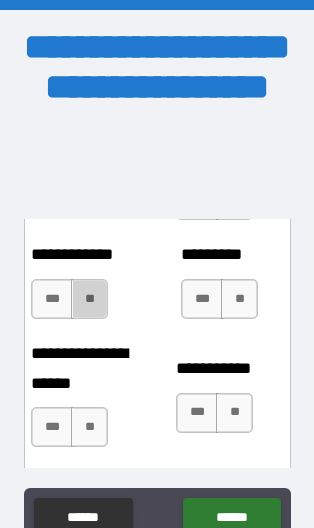 click on "**" at bounding box center (89, 299) 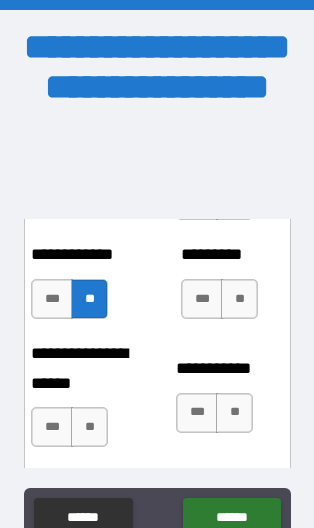 click on "**" at bounding box center [89, 427] 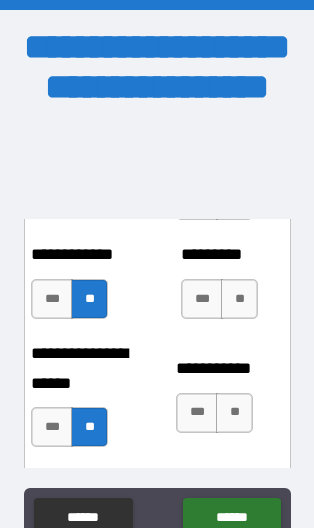 click on "**" at bounding box center (239, 299) 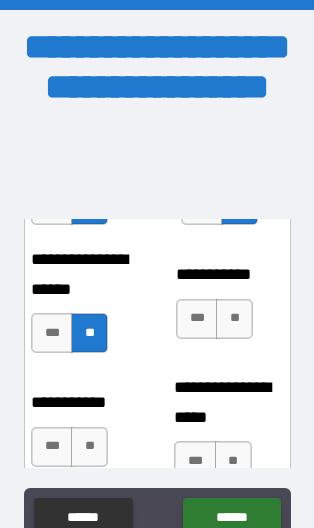 scroll, scrollTop: 6719, scrollLeft: 0, axis: vertical 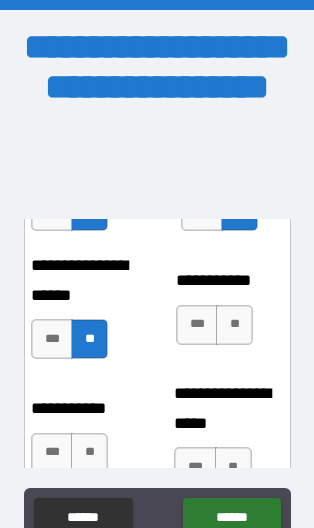 click on "**" at bounding box center [234, 325] 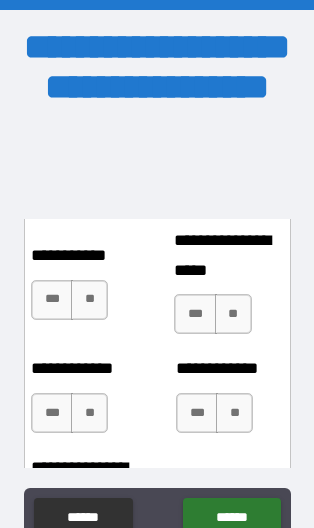scroll, scrollTop: 6876, scrollLeft: 0, axis: vertical 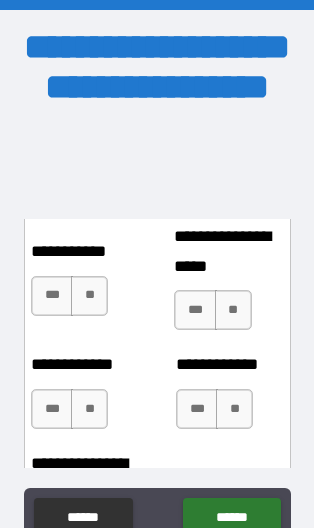 click on "**" at bounding box center [89, 296] 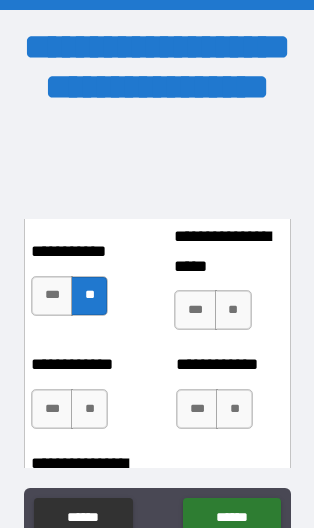 scroll, scrollTop: 6873, scrollLeft: 0, axis: vertical 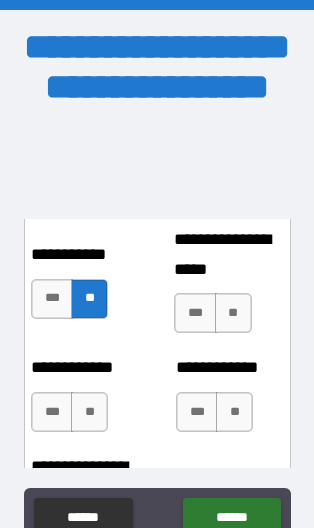 click on "**" at bounding box center [233, 313] 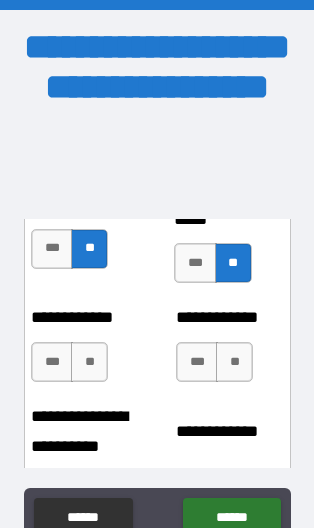 scroll, scrollTop: 6922, scrollLeft: 0, axis: vertical 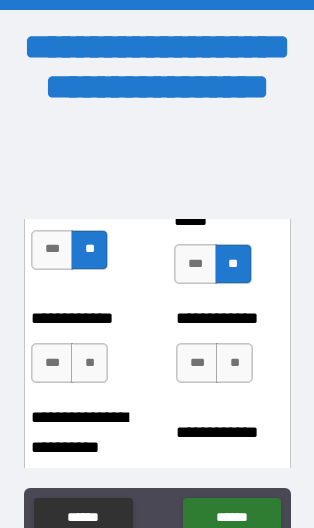 click on "**" at bounding box center (89, 363) 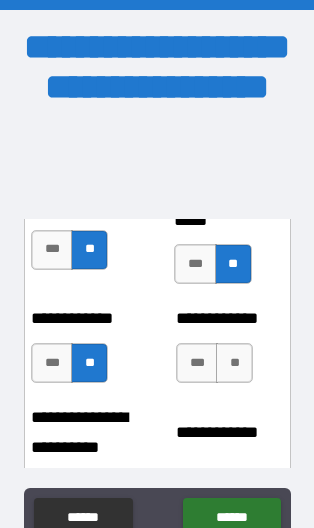 click on "**" at bounding box center [234, 363] 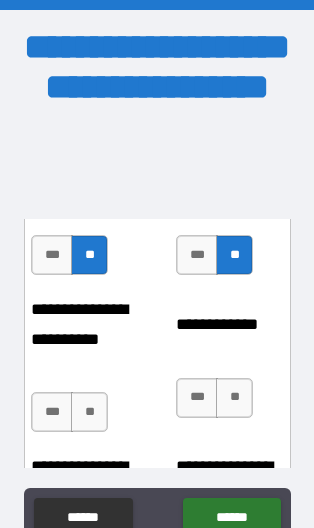 scroll, scrollTop: 7091, scrollLeft: 0, axis: vertical 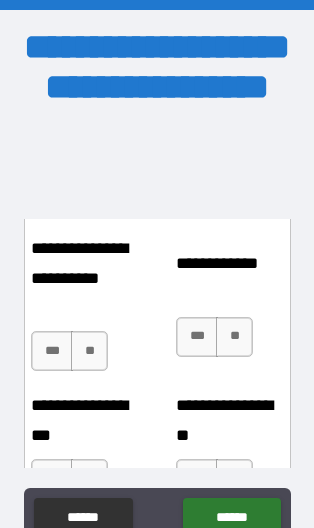 click on "**" at bounding box center (89, 351) 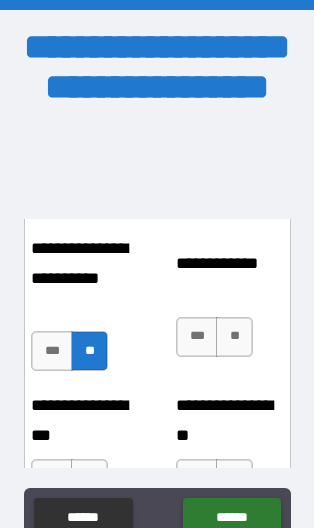 click on "**" at bounding box center (234, 337) 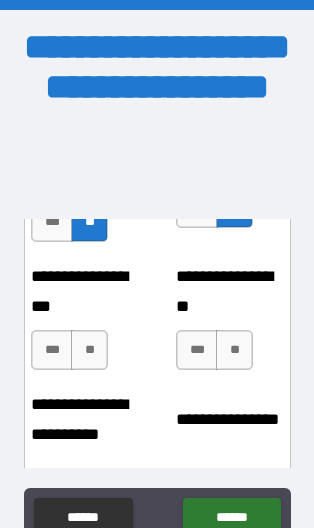scroll, scrollTop: 7220, scrollLeft: 0, axis: vertical 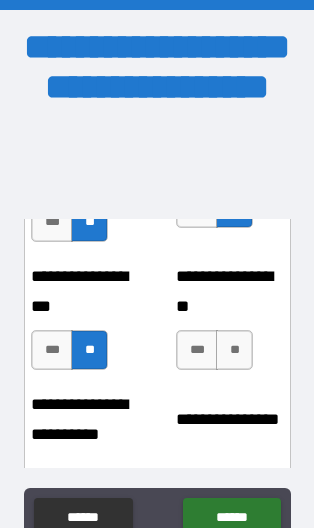 click on "**" at bounding box center [234, 350] 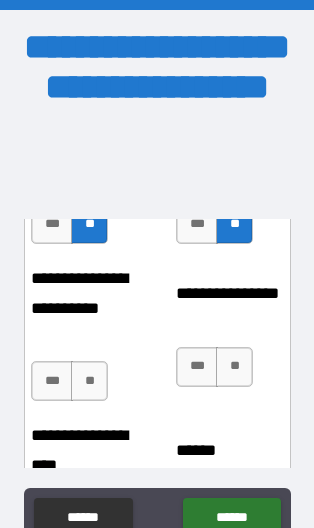 scroll, scrollTop: 7414, scrollLeft: 0, axis: vertical 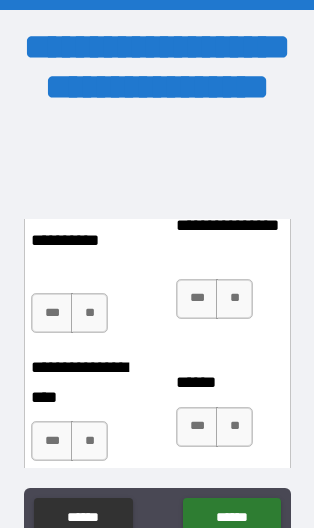 click on "**" at bounding box center [89, 313] 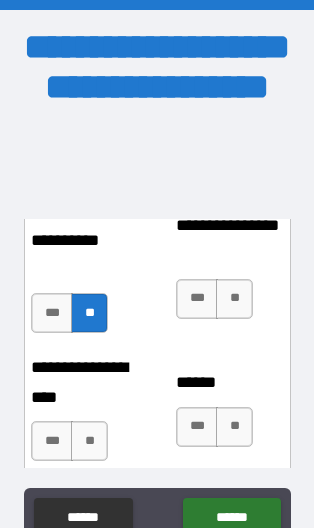 click on "**" at bounding box center (234, 299) 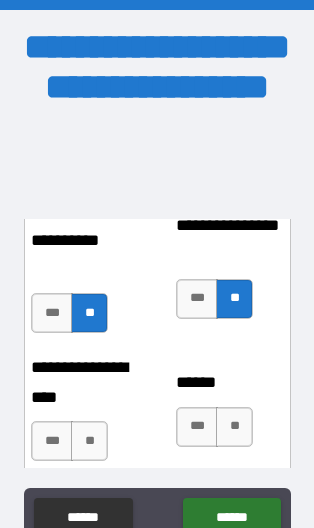 click on "**" at bounding box center [89, 441] 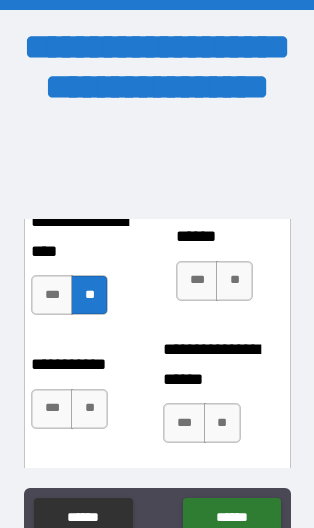 scroll, scrollTop: 7560, scrollLeft: 0, axis: vertical 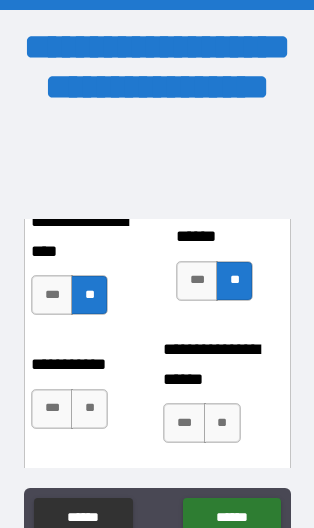 click on "**" at bounding box center (222, 423) 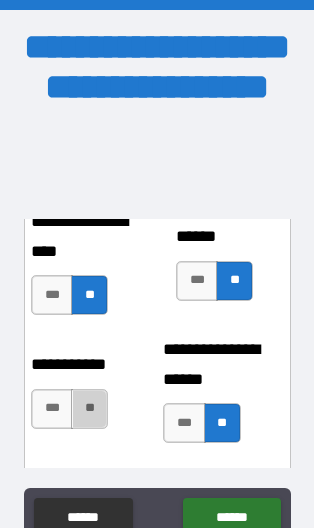 click on "**" at bounding box center [89, 409] 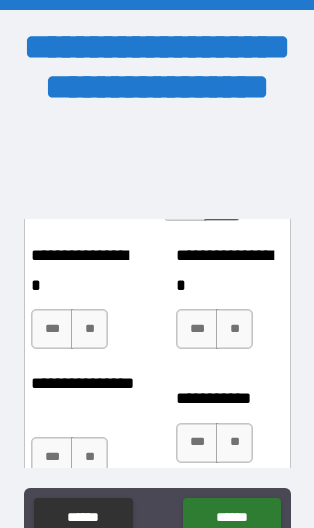 scroll, scrollTop: 7822, scrollLeft: 0, axis: vertical 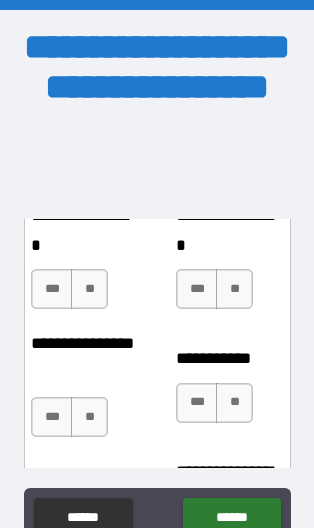 click on "**" at bounding box center [89, 289] 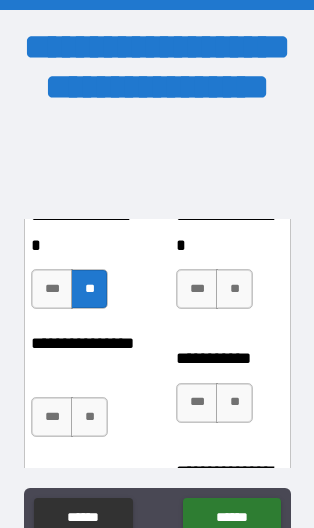 click on "**" at bounding box center [234, 289] 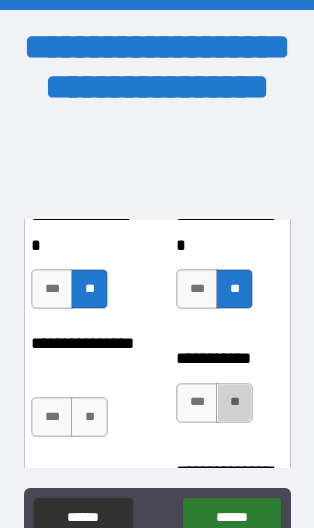 click on "**" at bounding box center (234, 403) 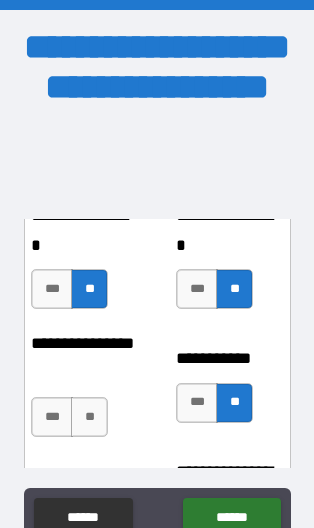 click on "**" at bounding box center [89, 417] 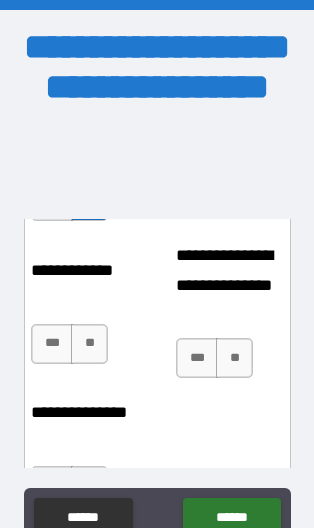 scroll, scrollTop: 8037, scrollLeft: 0, axis: vertical 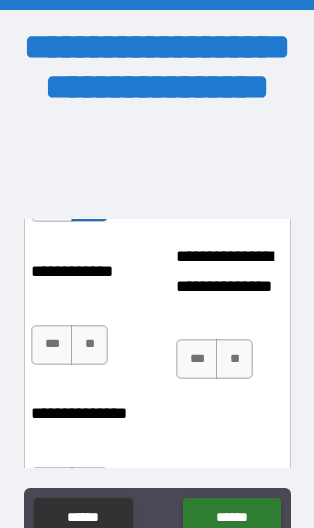 click on "**" at bounding box center (89, 345) 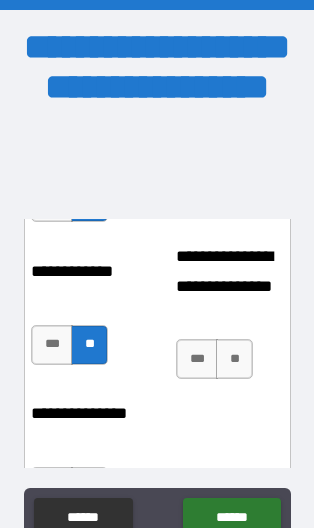 click on "**" at bounding box center [234, 359] 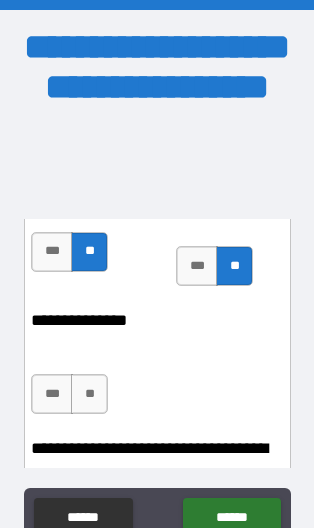 scroll, scrollTop: 8132, scrollLeft: 0, axis: vertical 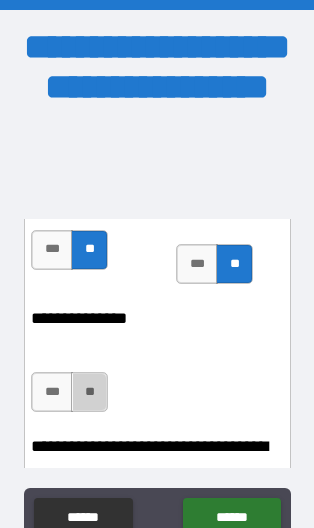 click on "**" at bounding box center (89, 392) 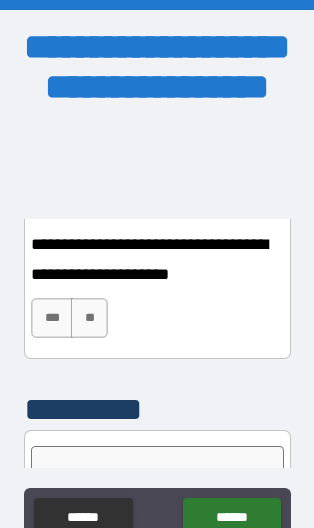 scroll, scrollTop: 8344, scrollLeft: 0, axis: vertical 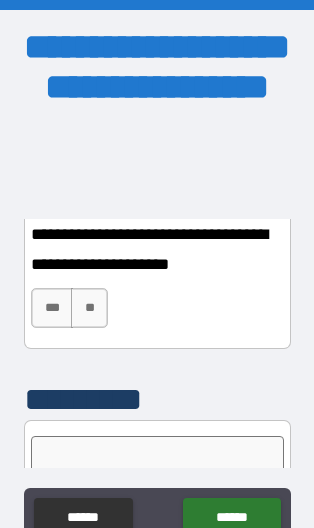 click on "**" at bounding box center (89, 308) 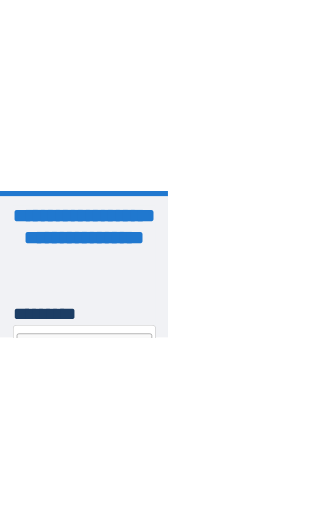 scroll, scrollTop: 7195, scrollLeft: 0, axis: vertical 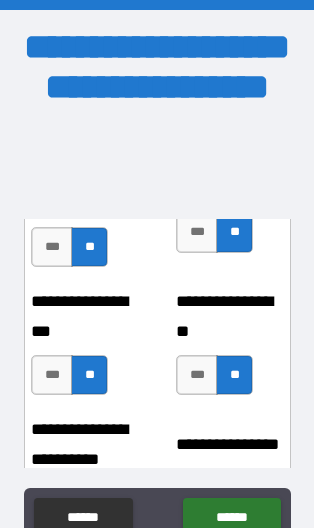 click on "******" at bounding box center [231, 518] 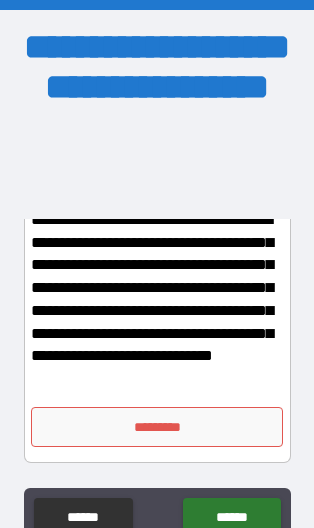 scroll, scrollTop: 8746, scrollLeft: 0, axis: vertical 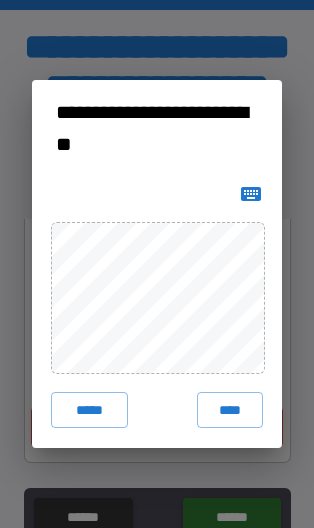 click on "****" at bounding box center [230, 410] 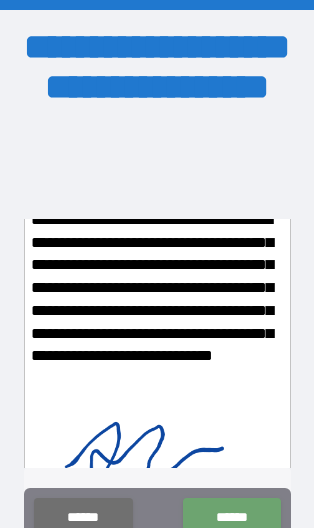 click on "******" at bounding box center [231, 518] 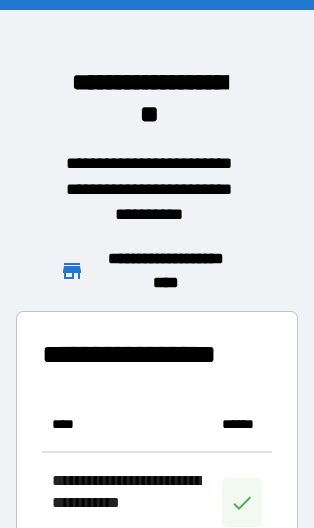 scroll, scrollTop: 1, scrollLeft: 1, axis: both 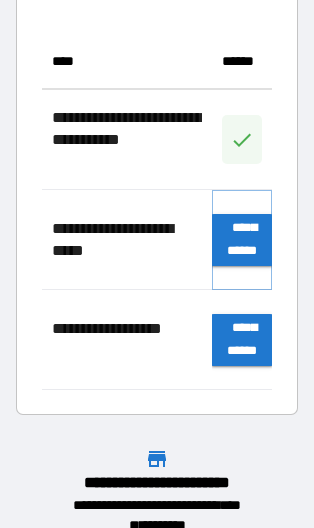 click on "**********" at bounding box center [242, 240] 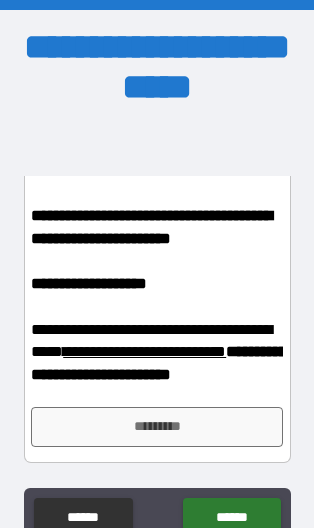 scroll, scrollTop: 3777, scrollLeft: 0, axis: vertical 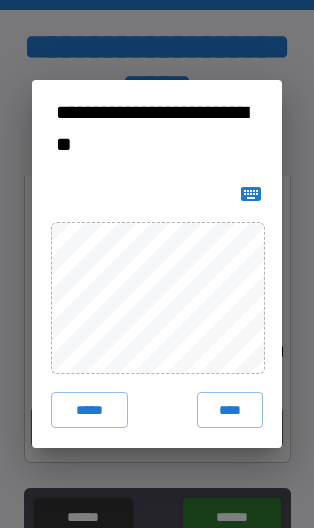 click on "****" at bounding box center [230, 410] 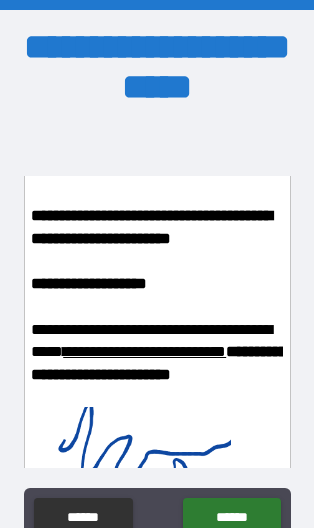 click on "******" at bounding box center (231, 518) 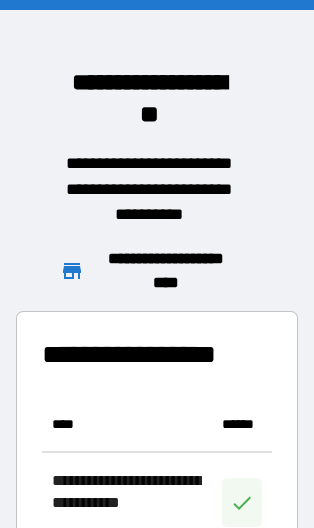 scroll, scrollTop: 1, scrollLeft: 1, axis: both 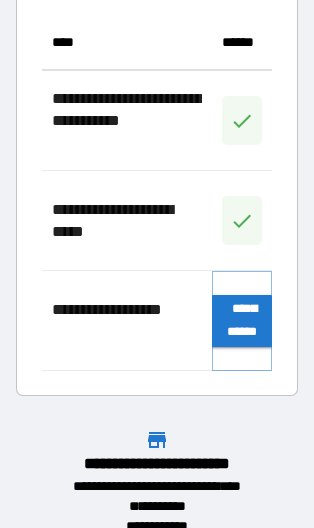 click on "**********" at bounding box center (242, 321) 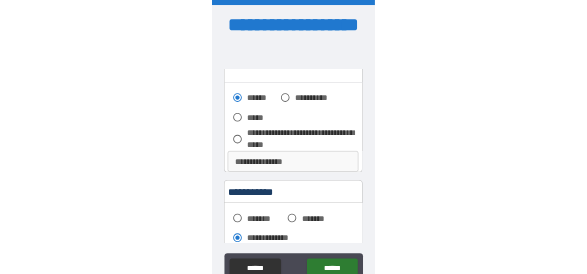 scroll, scrollTop: 293, scrollLeft: 0, axis: vertical 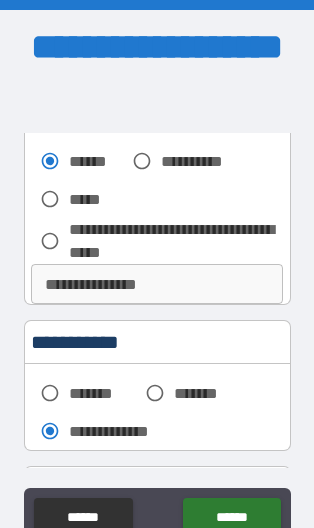 click on "**********" at bounding box center [157, 284] 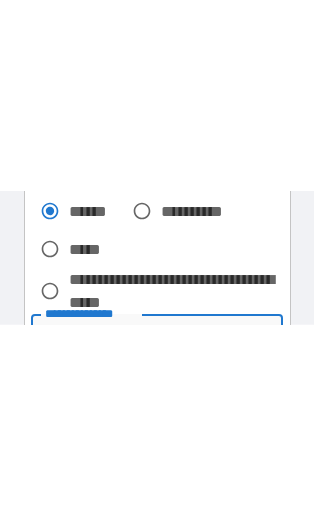 scroll, scrollTop: 292, scrollLeft: 0, axis: vertical 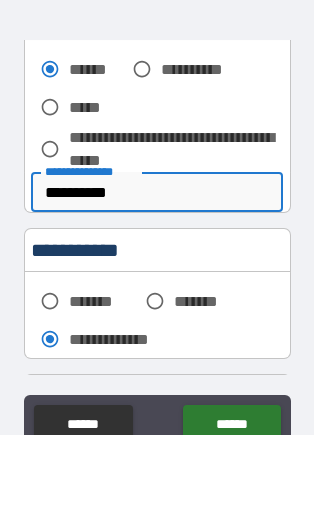 type on "**********" 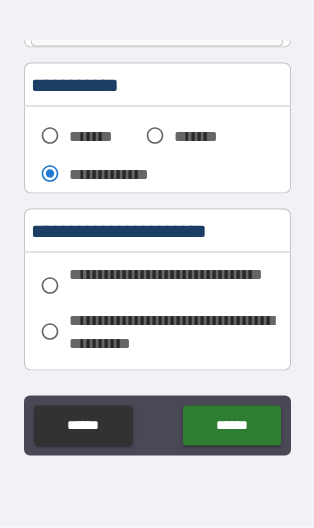 scroll, scrollTop: 458, scrollLeft: 0, axis: vertical 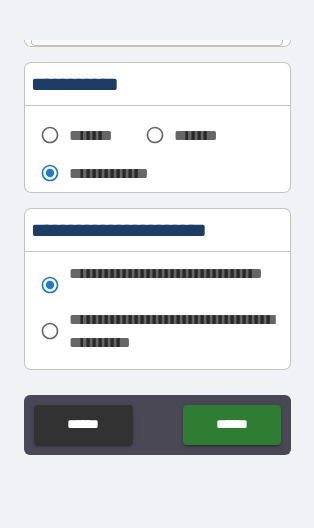click on "******" at bounding box center (231, 425) 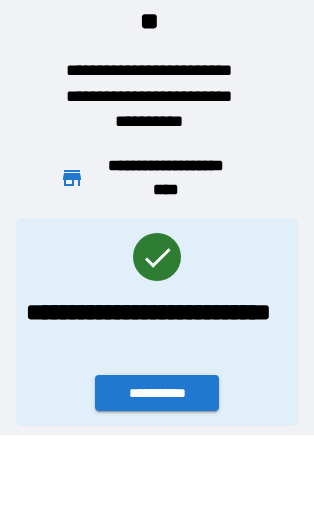 scroll, scrollTop: 1, scrollLeft: 1, axis: both 